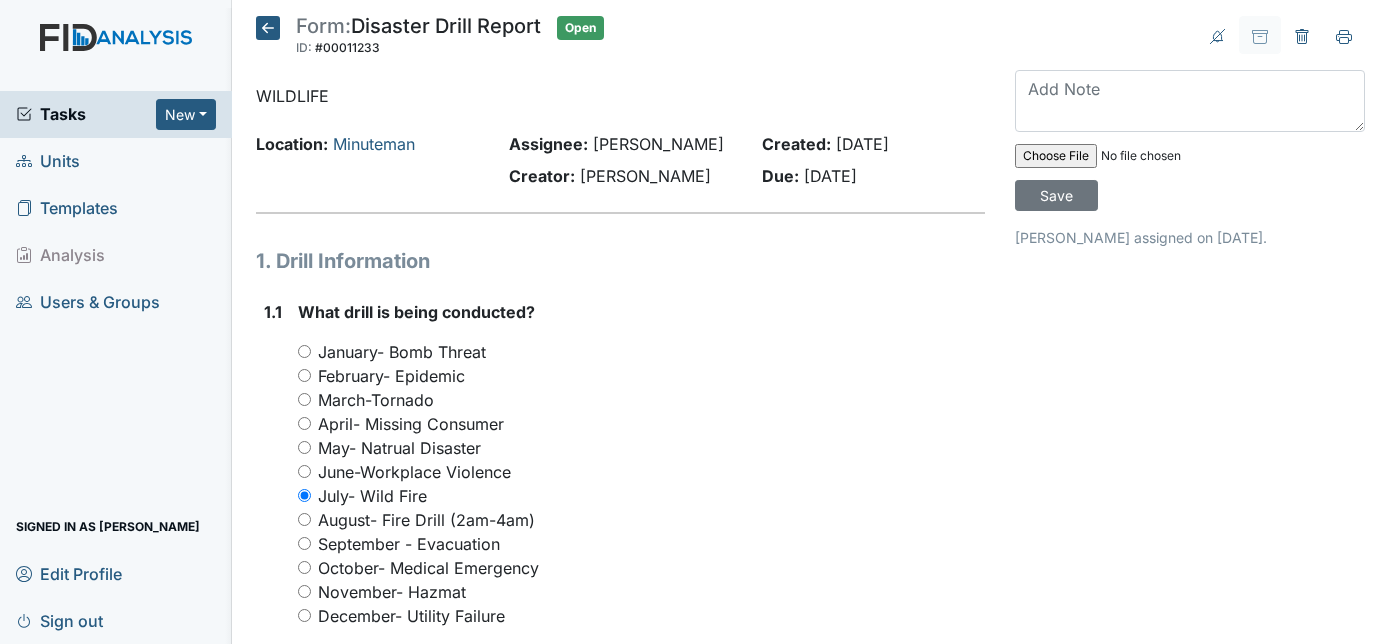scroll, scrollTop: 0, scrollLeft: 0, axis: both 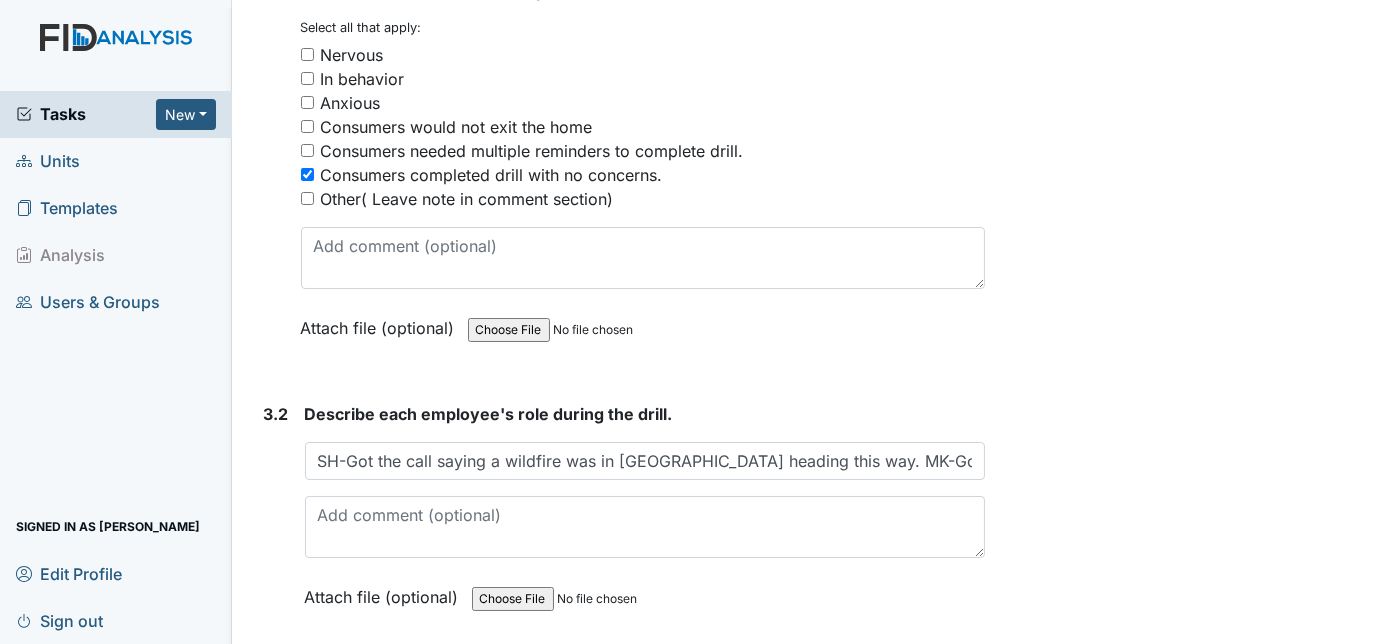 click on "SH-Got the call saying a wildfire was in New Bern heading this way. MK-Got weather radio out and flashlights. NR-Called managment" at bounding box center (645, 461) 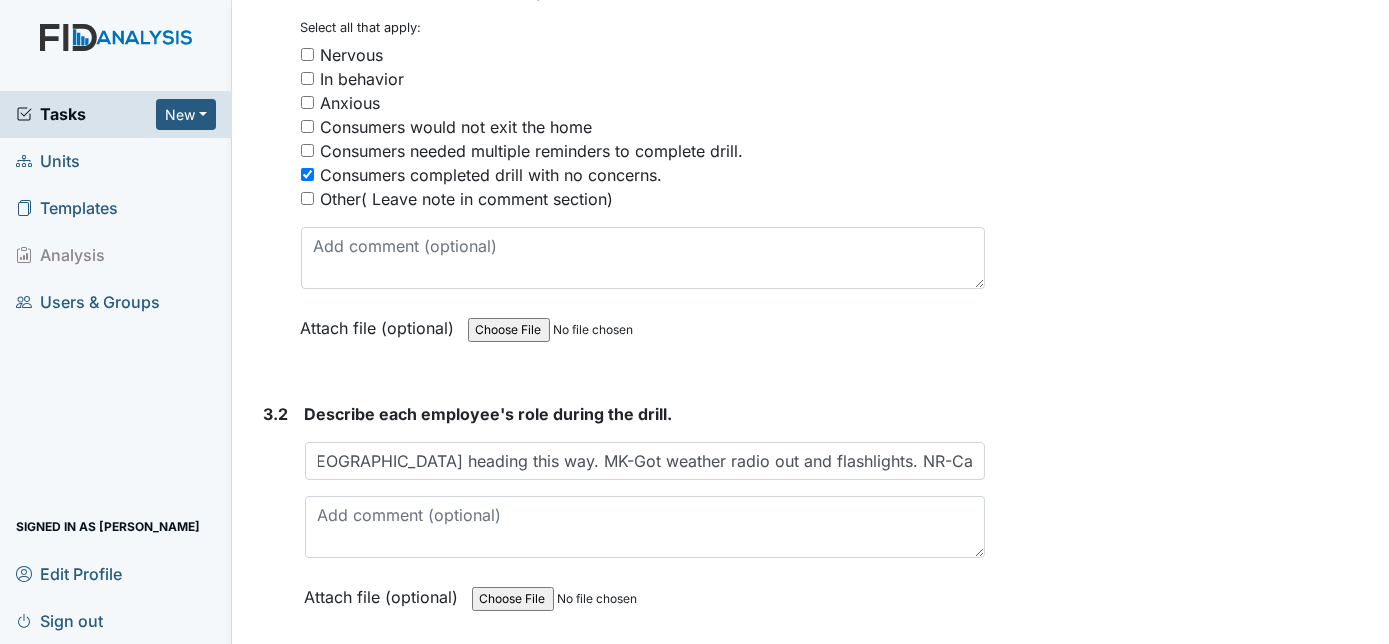 scroll, scrollTop: 0, scrollLeft: 358, axis: horizontal 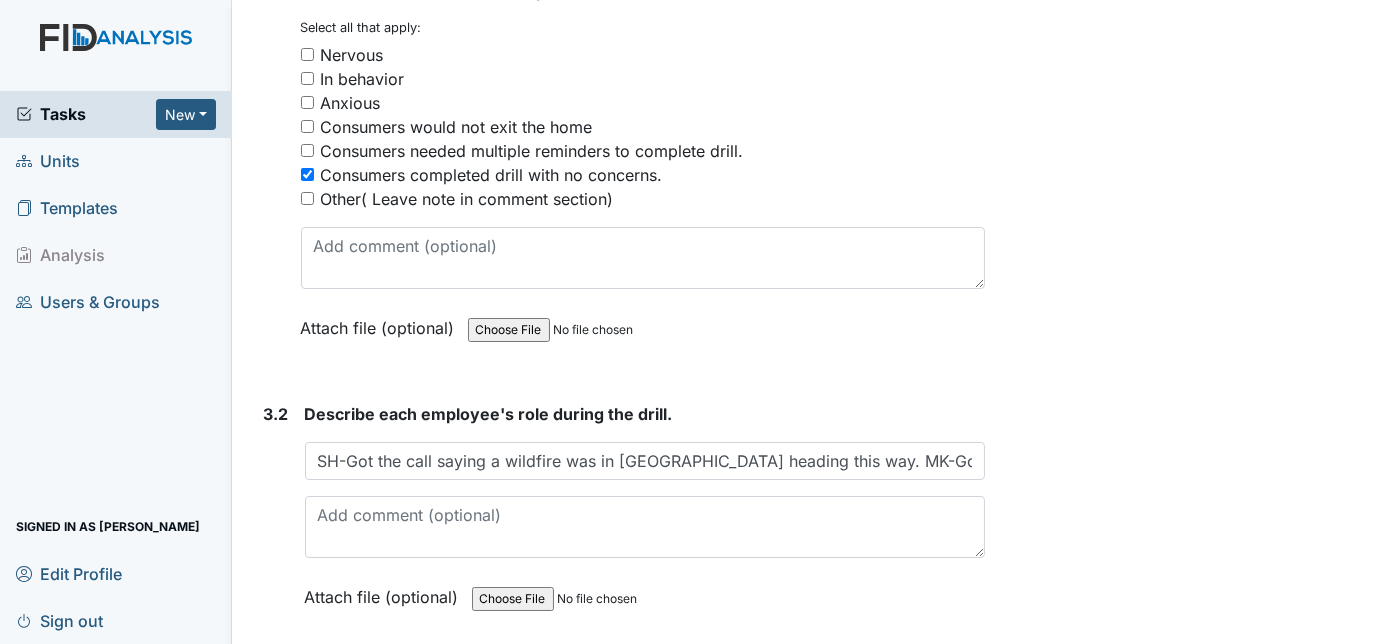 click on "Archive Task
×
Are you sure you want to archive this task? It will appear as incomplete on reports.
Archive
Delete Task
×
Are you sure you want to delete this task?
Delete
Save
Charnita McCall assigned on Jul 22, 2025." at bounding box center [1190, -381] 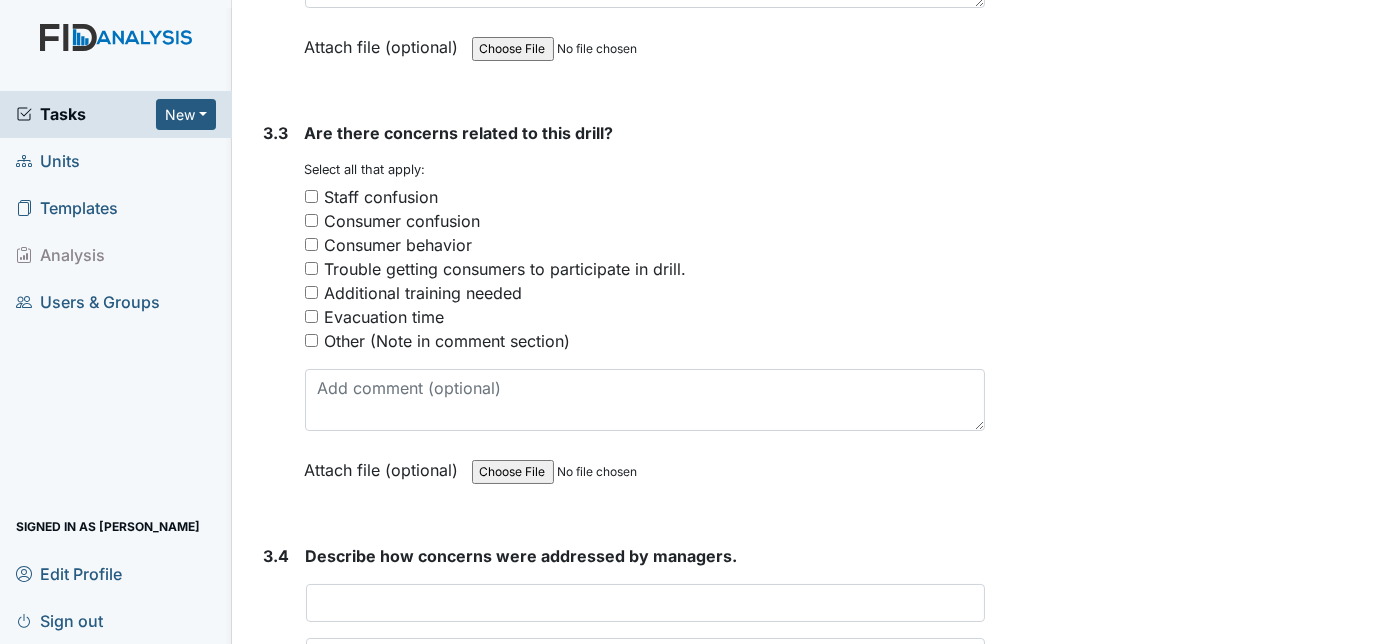 scroll, scrollTop: 2909, scrollLeft: 0, axis: vertical 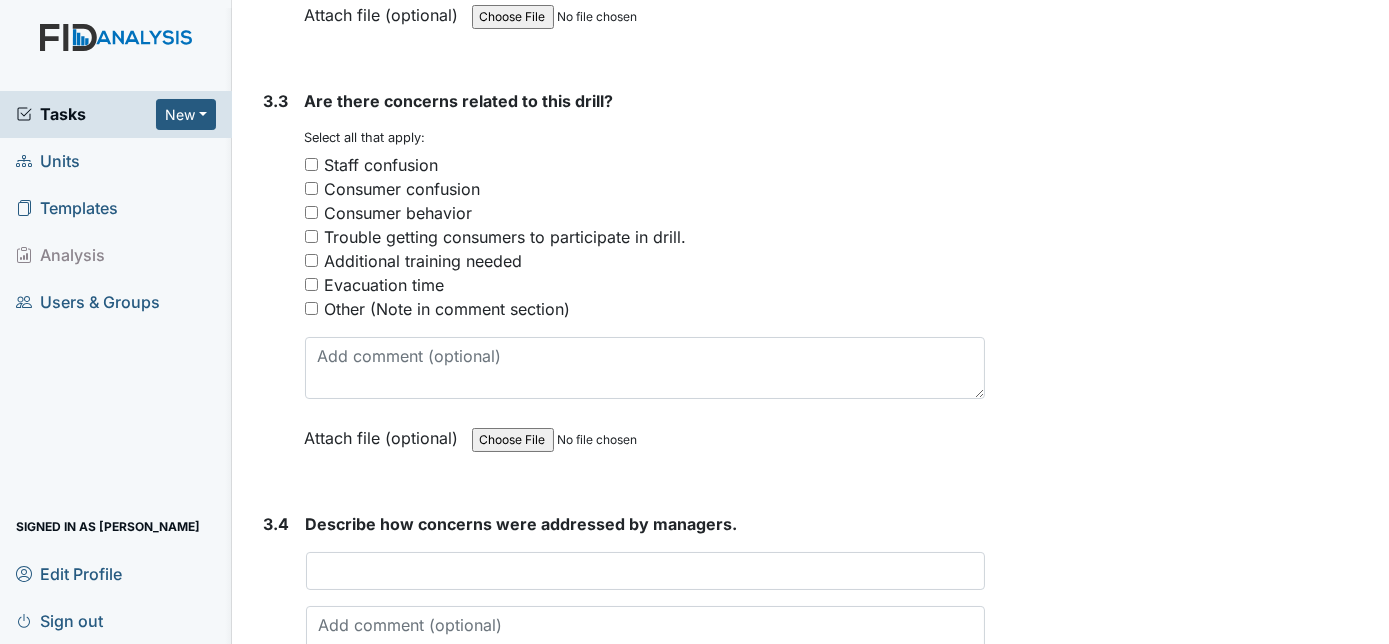 click on "Other (Note in comment section)" at bounding box center [645, 309] 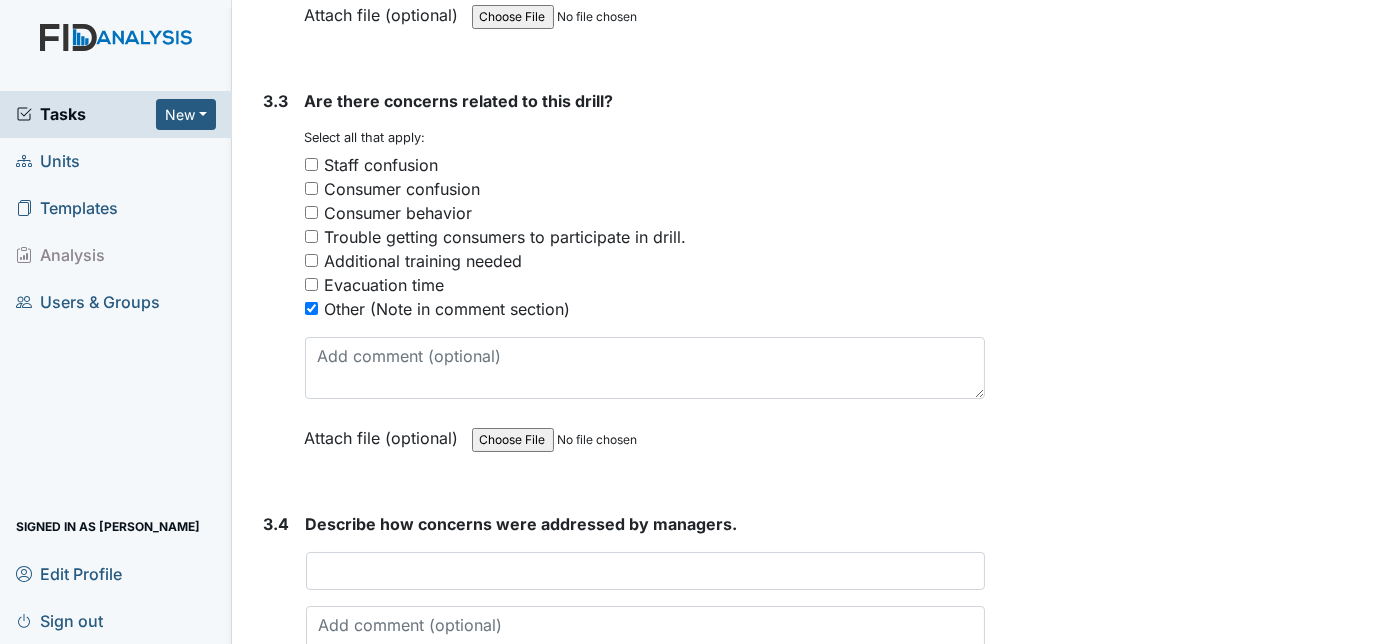 click on "Other (Note in comment section)" at bounding box center (311, 308) 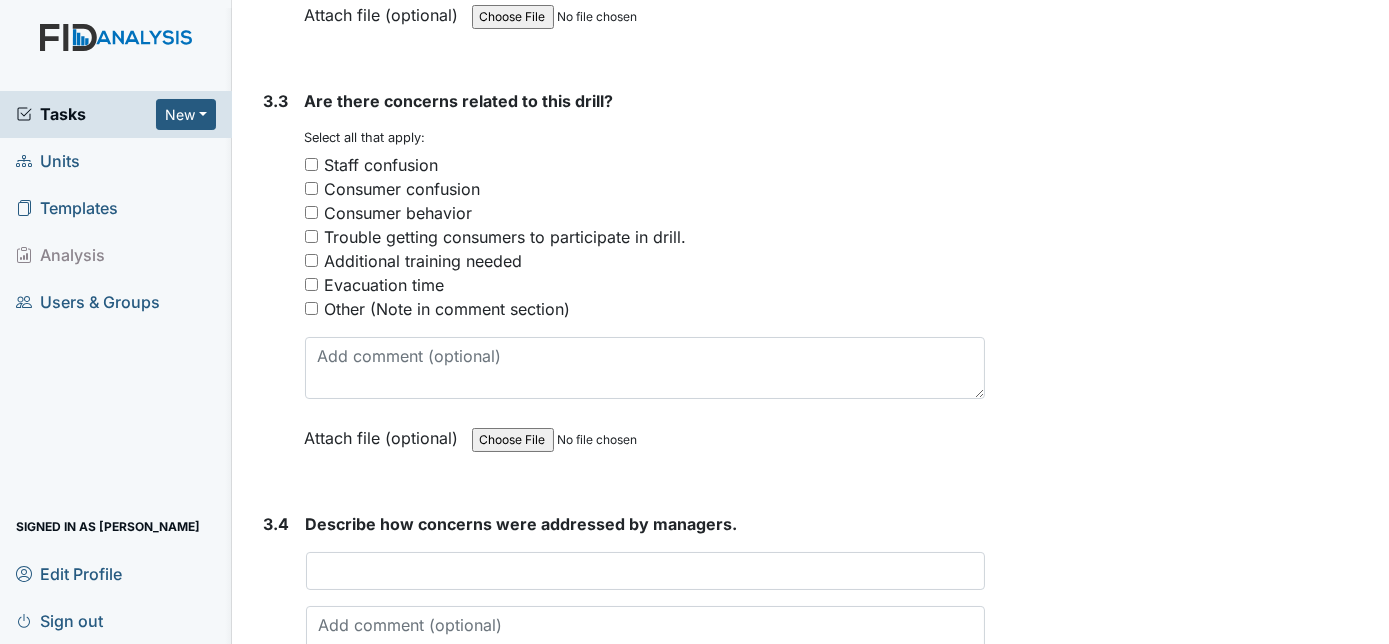 click on "Other (Note in comment section)" at bounding box center (311, 308) 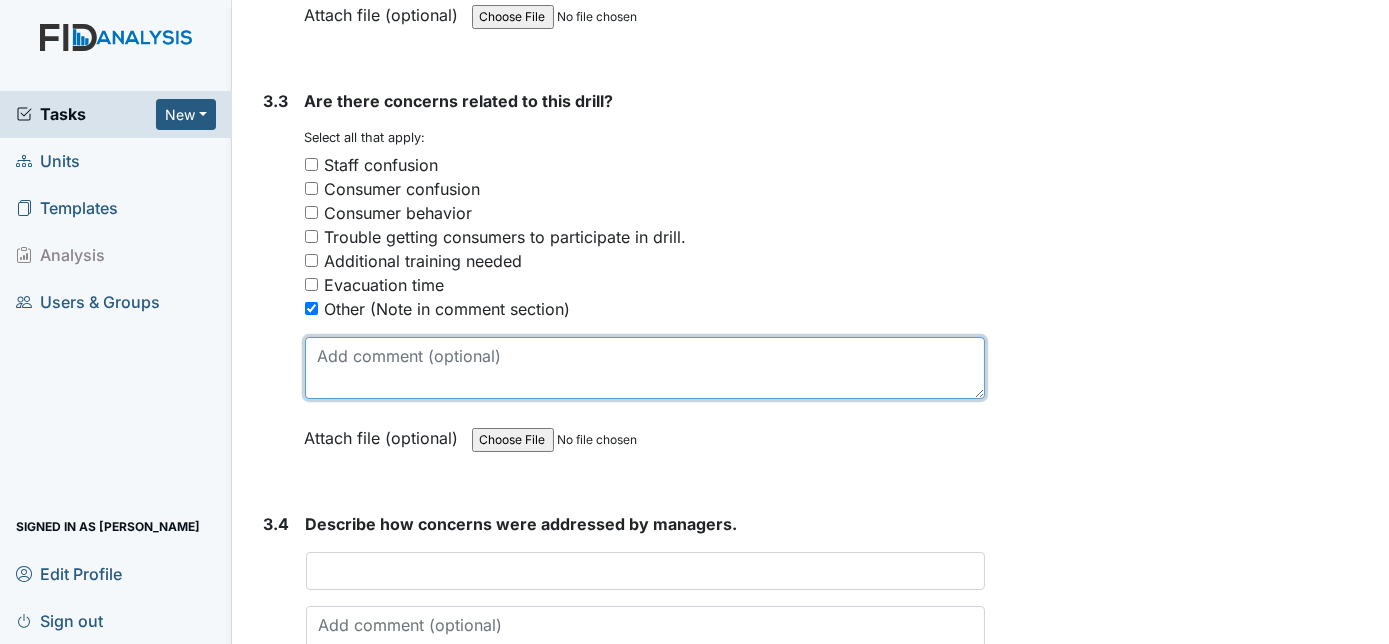 click at bounding box center (645, 368) 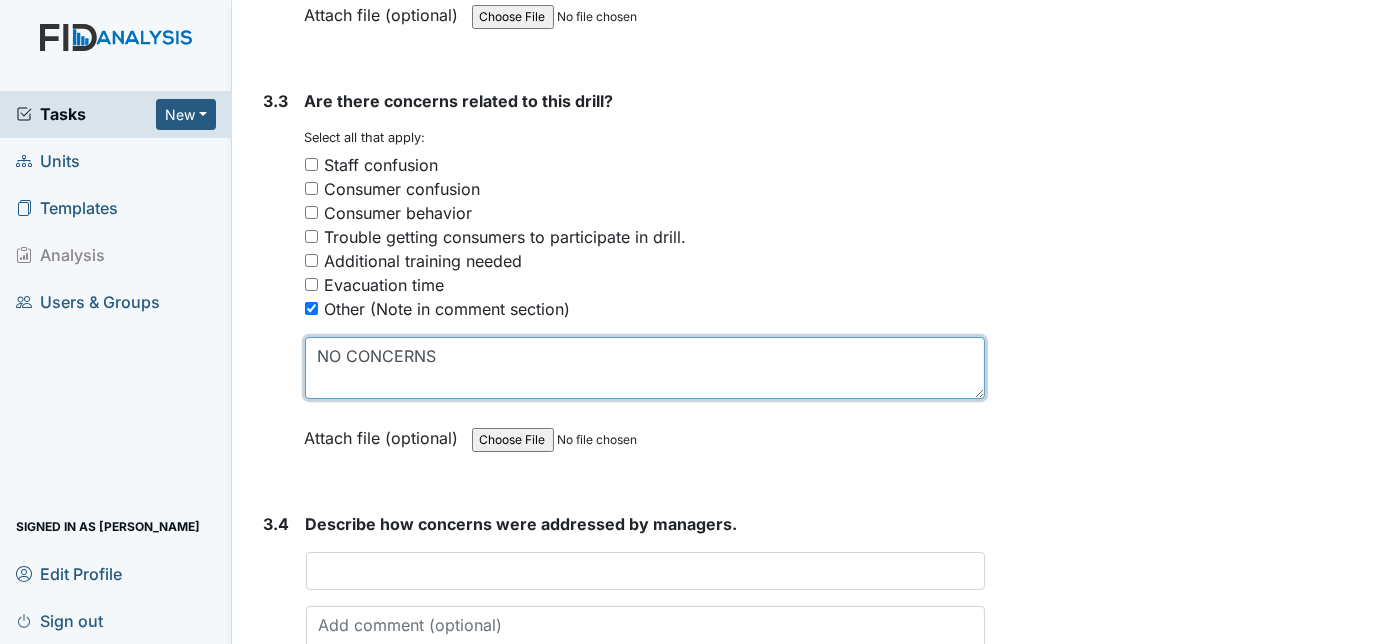 type on "NO CONCERNS" 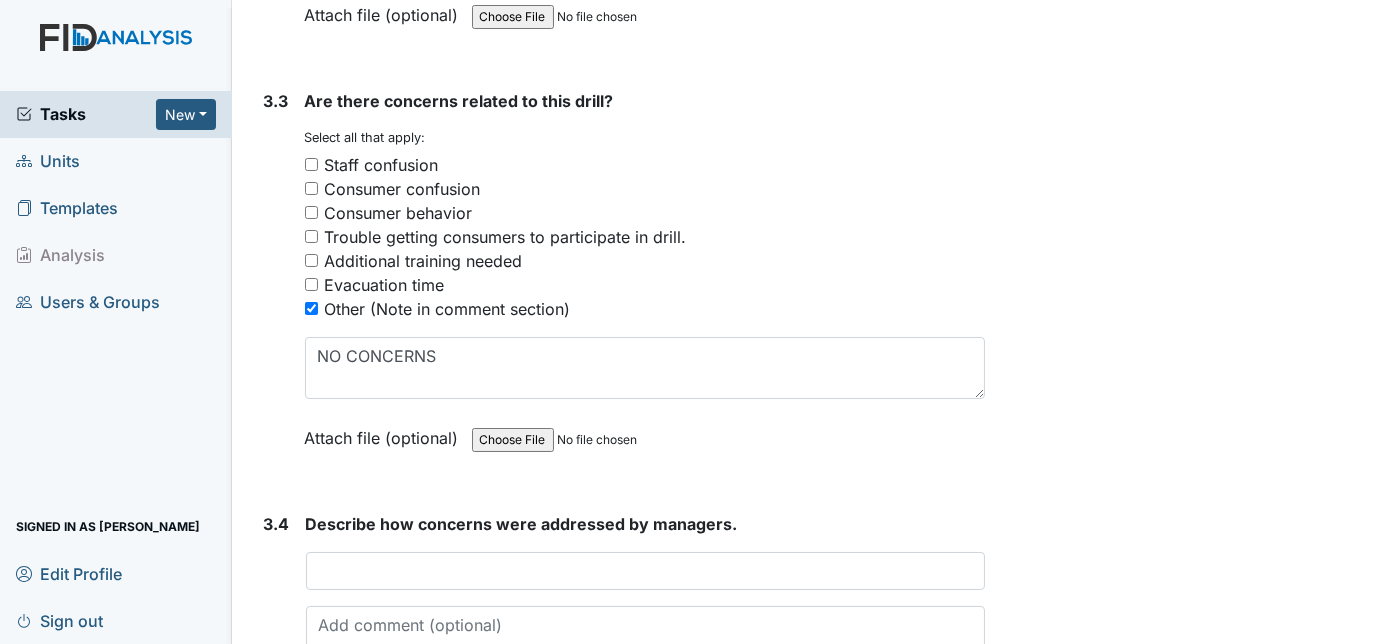 click on "3.3" at bounding box center (276, 284) 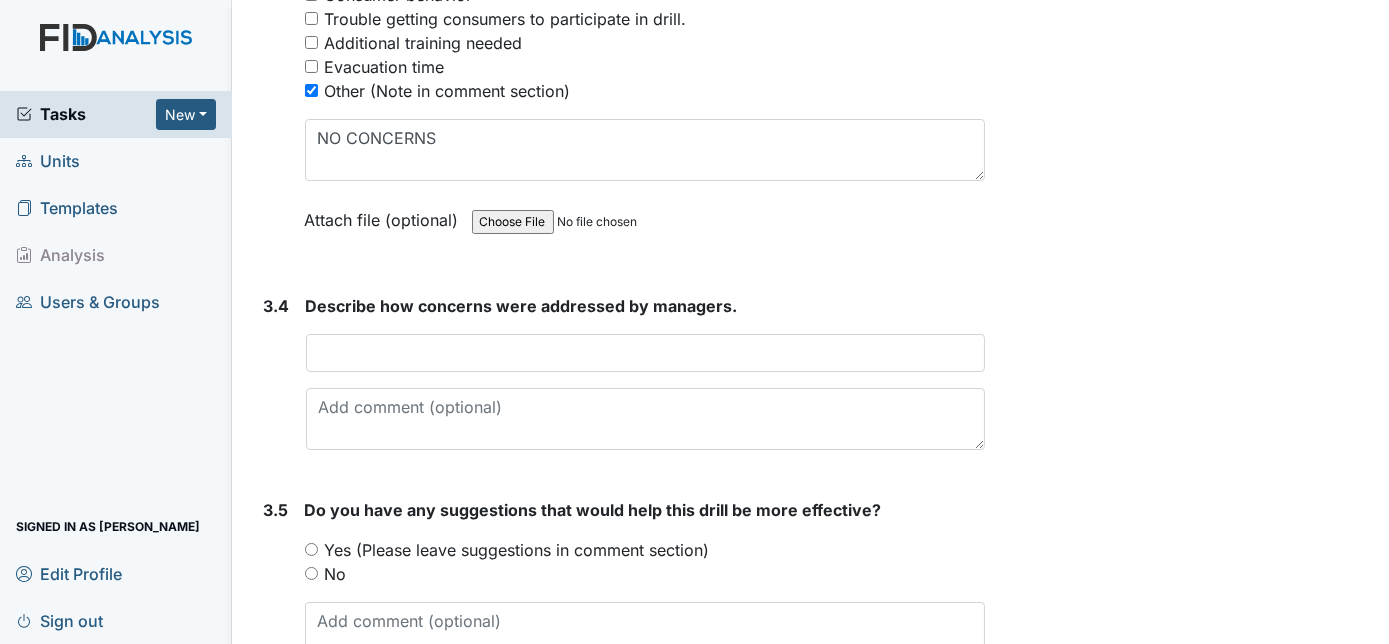 scroll, scrollTop: 3163, scrollLeft: 0, axis: vertical 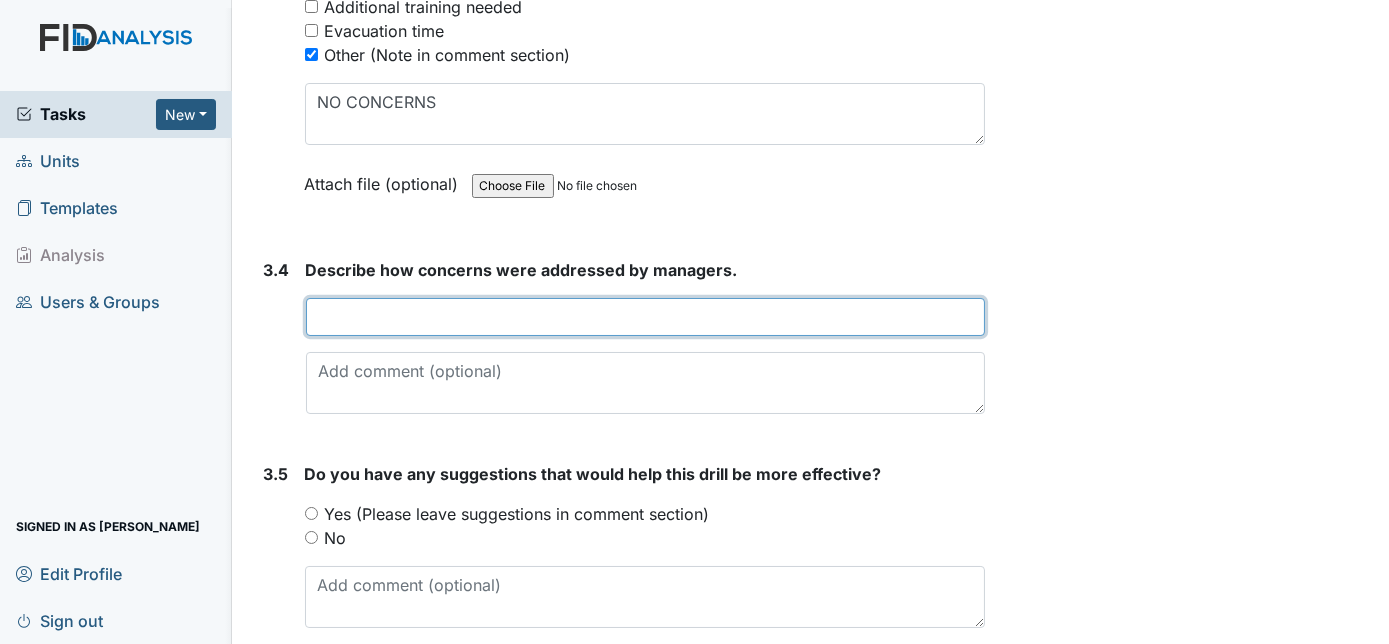 click at bounding box center (646, 317) 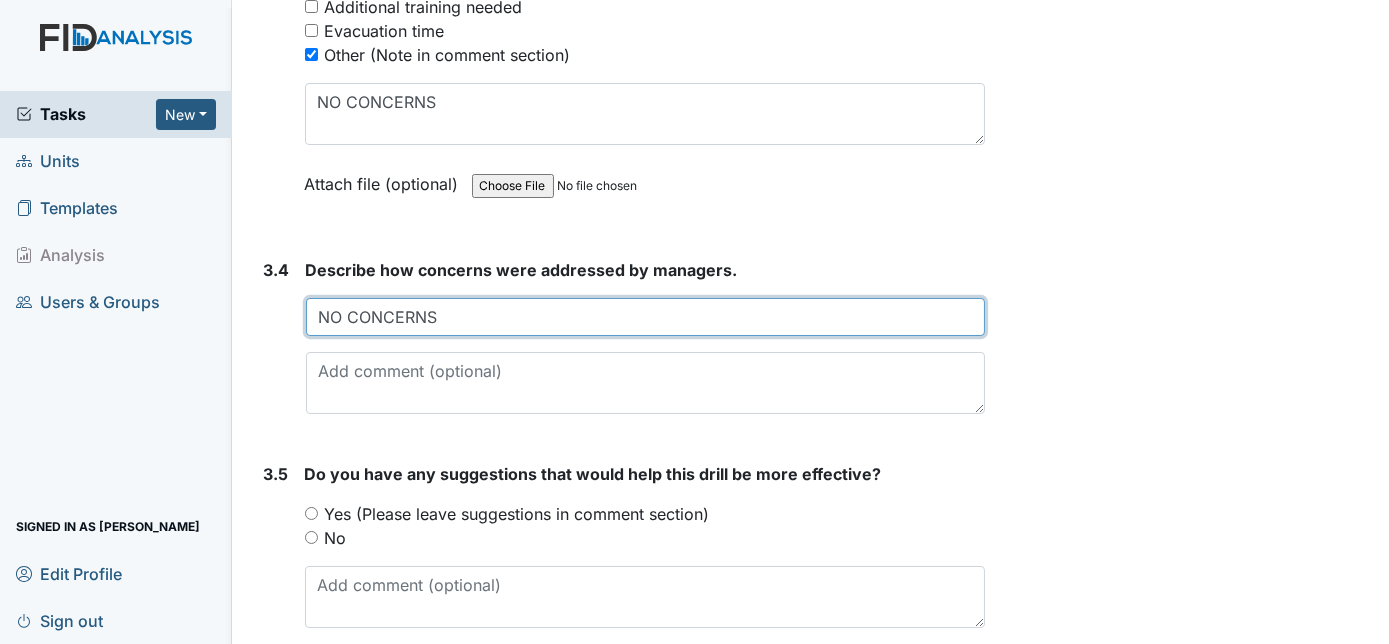 type on "NO CONCERNS" 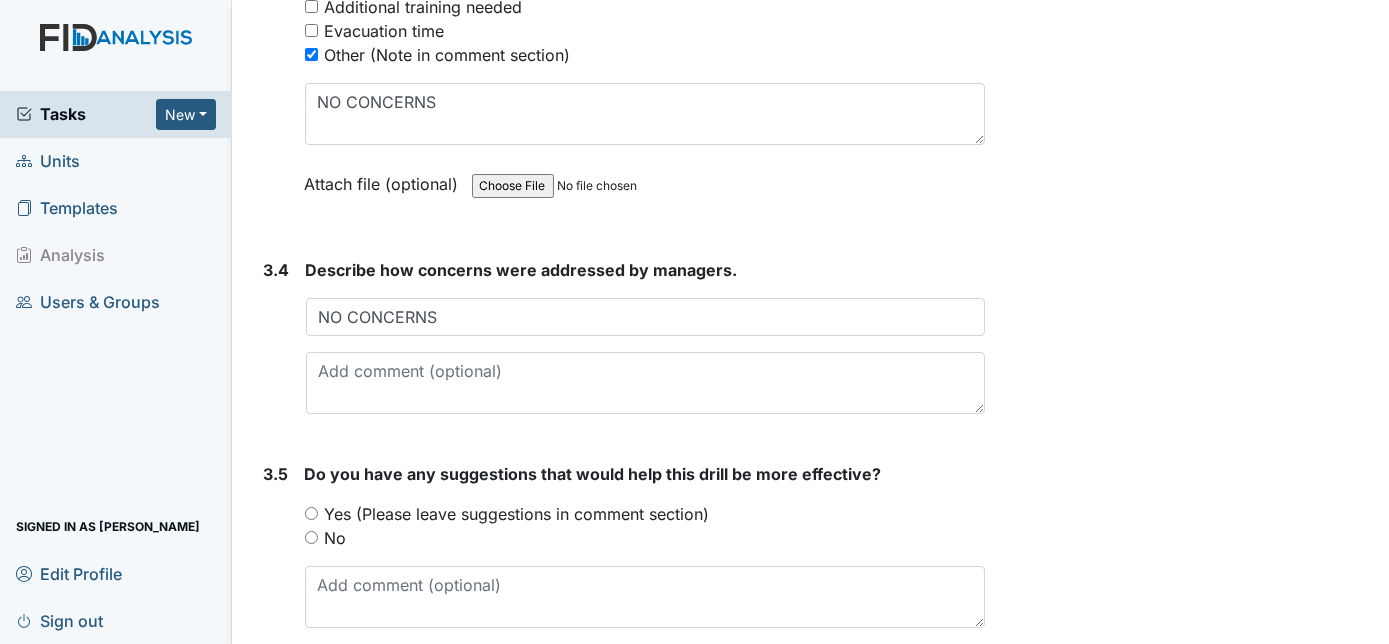 click on "Form:
Disaster Drill Report
ID:
#00011233
Open
Autosaving...
WILDLIFE
Location:
Minuteman
Assignee:
Charnita McCall
Creator:
Charnita McCall
Created:
Jul 22, 2025
Due:
Aug 5, 2025
1. Drill Information
1.1
What drill is being conducted?
You must select one of the below options.
January- Bomb Threat
February- Epidemic
March-Tornado
April- Missing Consumer
May- Natrual Disaster
June-Workplace Violence
July- Wild Fire
August- Fire Drill (2am-4am)
September - Evacuation
October- Medical Emergency
November- Hazmat
December- Utility Failure
Attach file (optional)
You can upload .pdf, .txt, .jpg, .jpeg, .png, .csv, .xls, or .doc files under 100MB.
1.2
What date was the drill conducted?
2025-07-17
Attach file (optional)" at bounding box center [621, -1217] 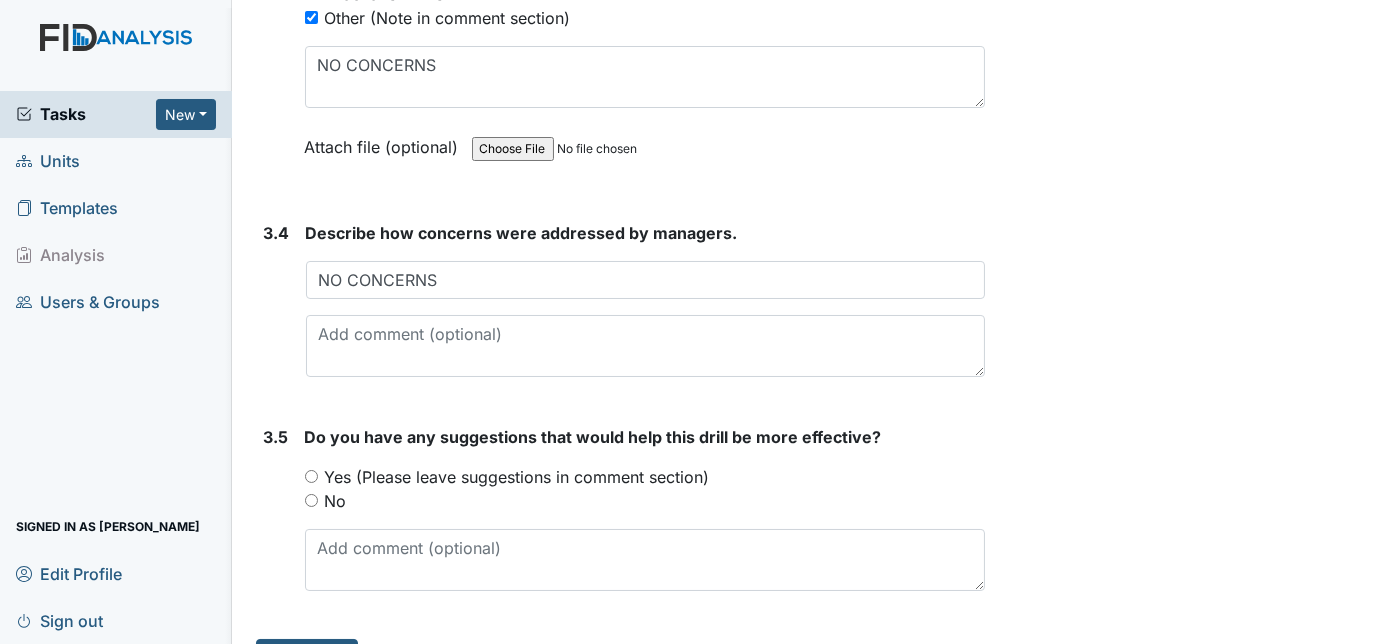 scroll, scrollTop: 3232, scrollLeft: 0, axis: vertical 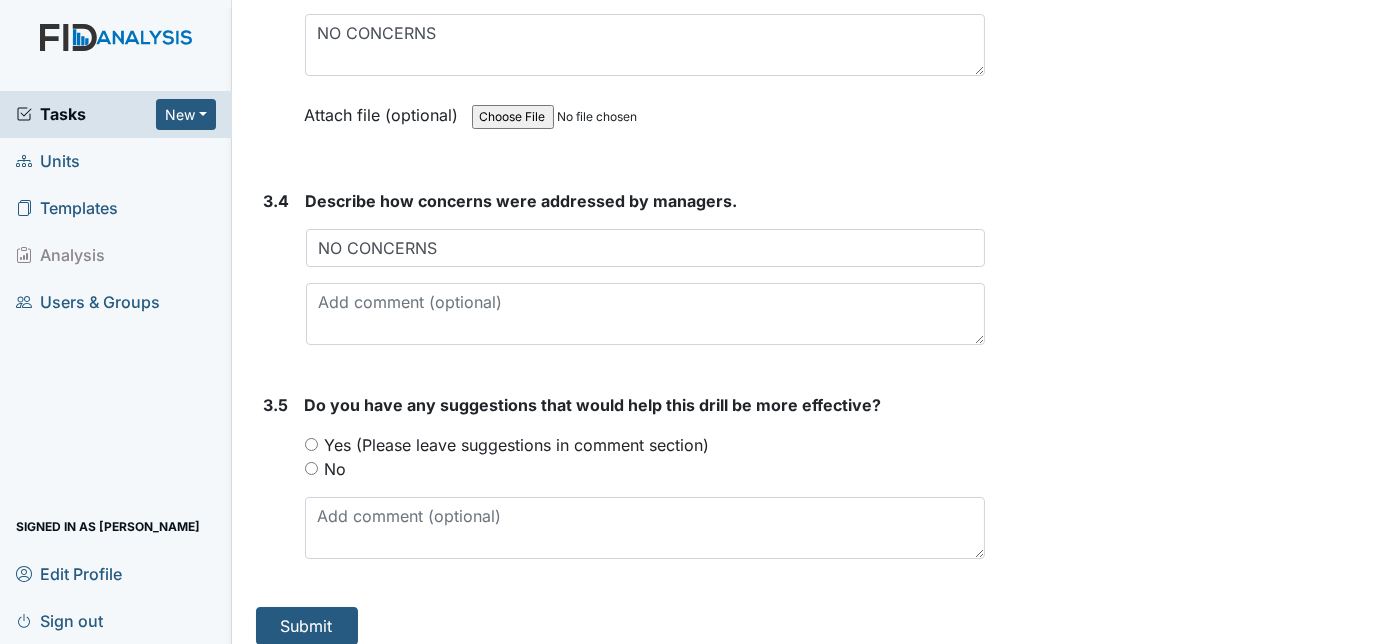 click on "No" at bounding box center [311, 468] 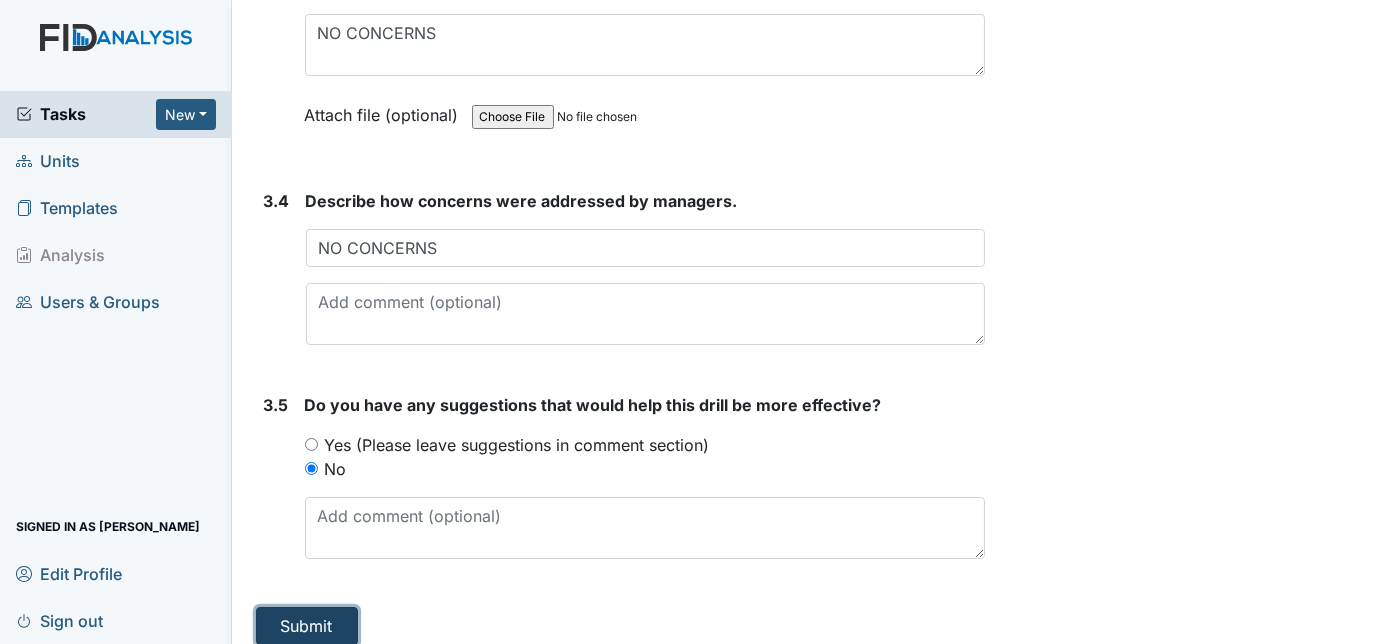 click on "Submit" at bounding box center [307, 626] 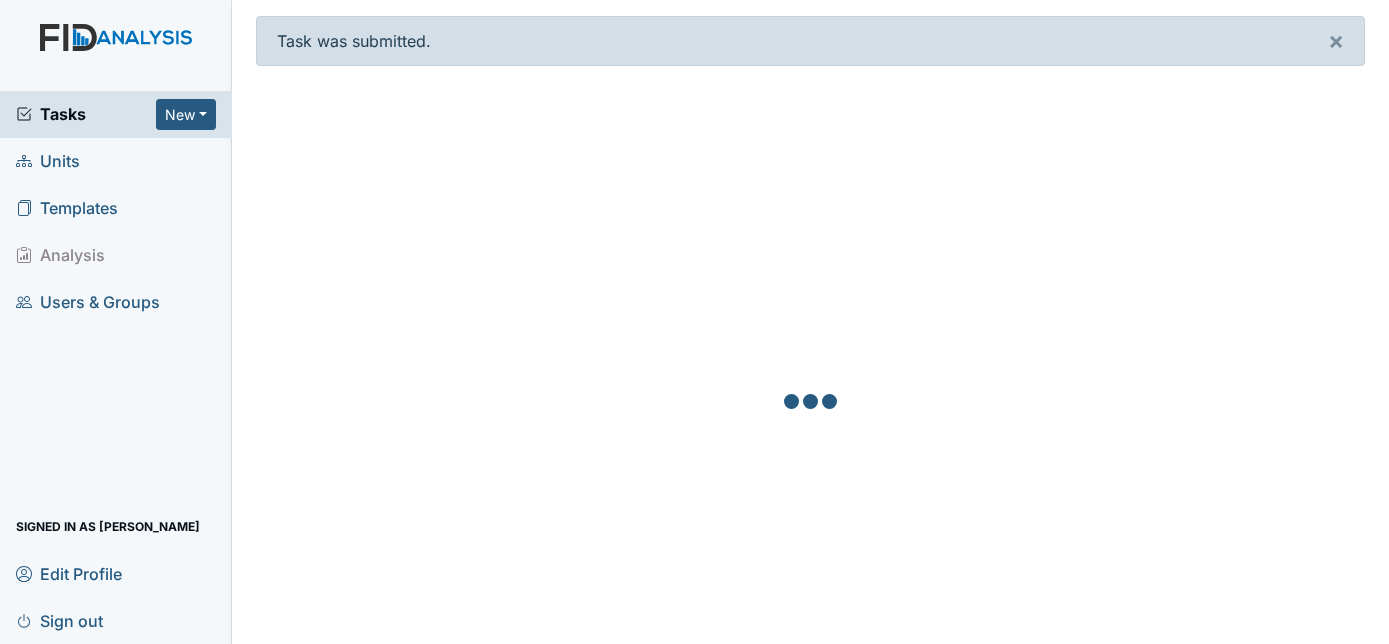 scroll, scrollTop: 0, scrollLeft: 0, axis: both 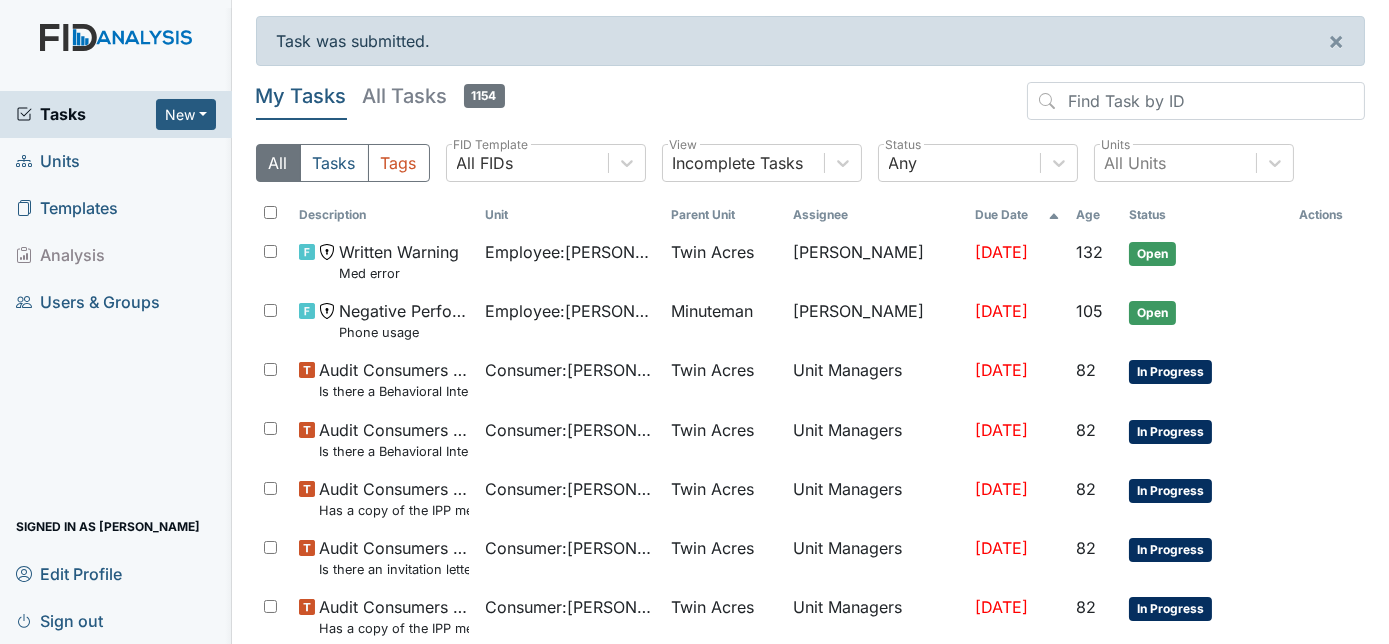 click on "Units" at bounding box center [48, 161] 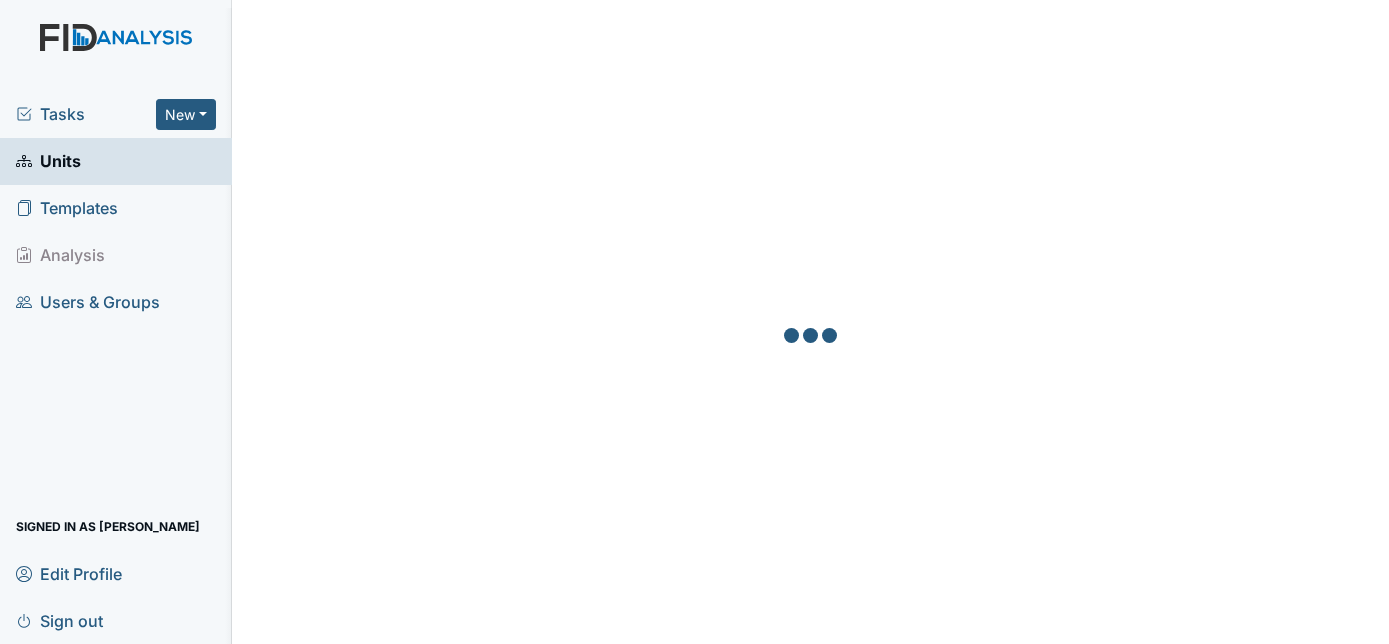 scroll, scrollTop: 0, scrollLeft: 0, axis: both 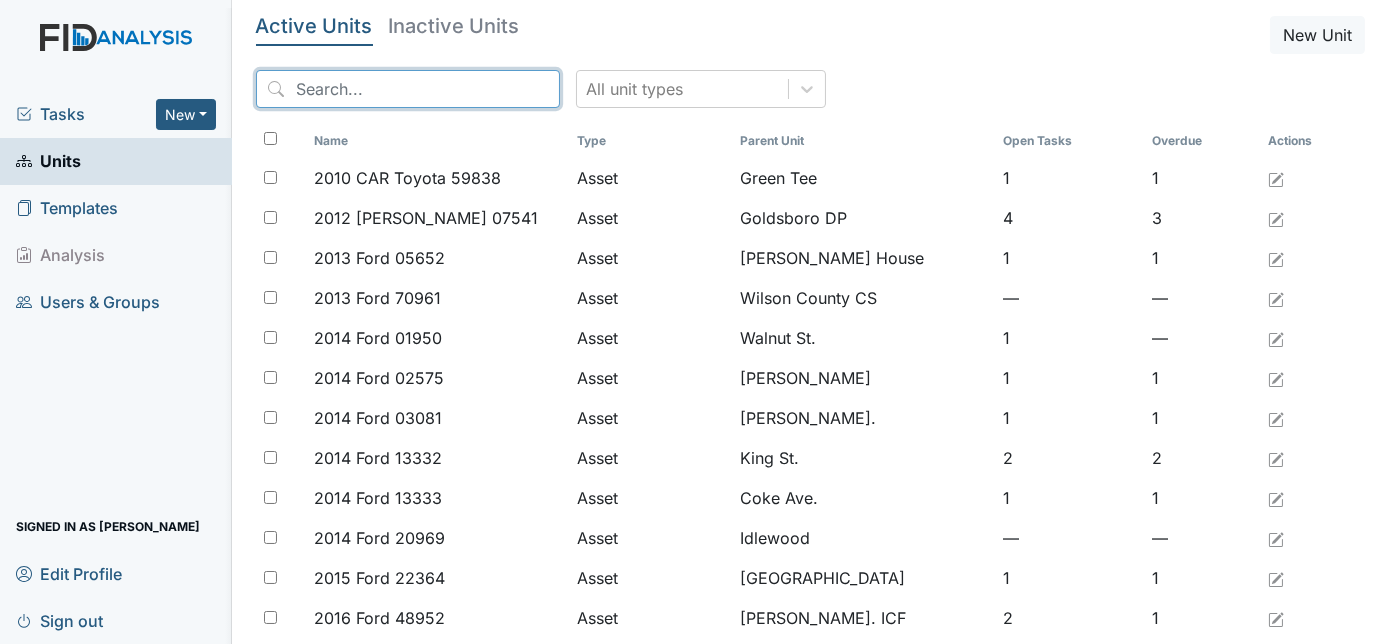click at bounding box center [408, 89] 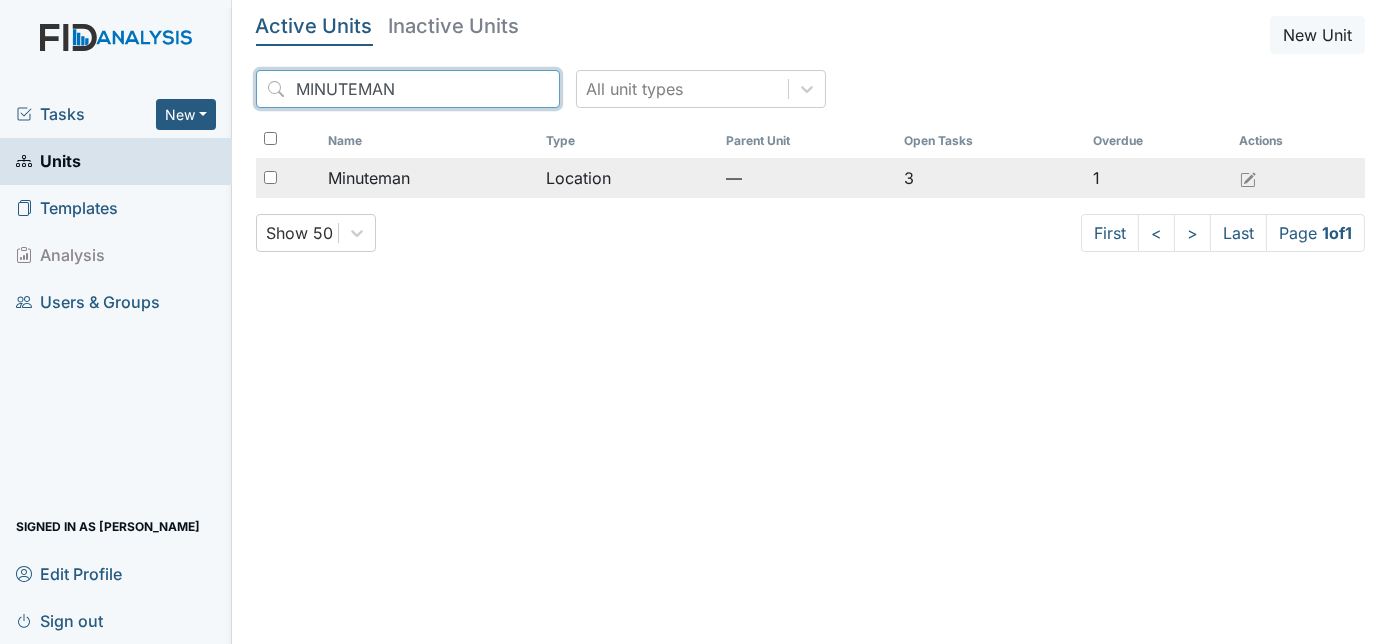 type on "MINUTEMAN" 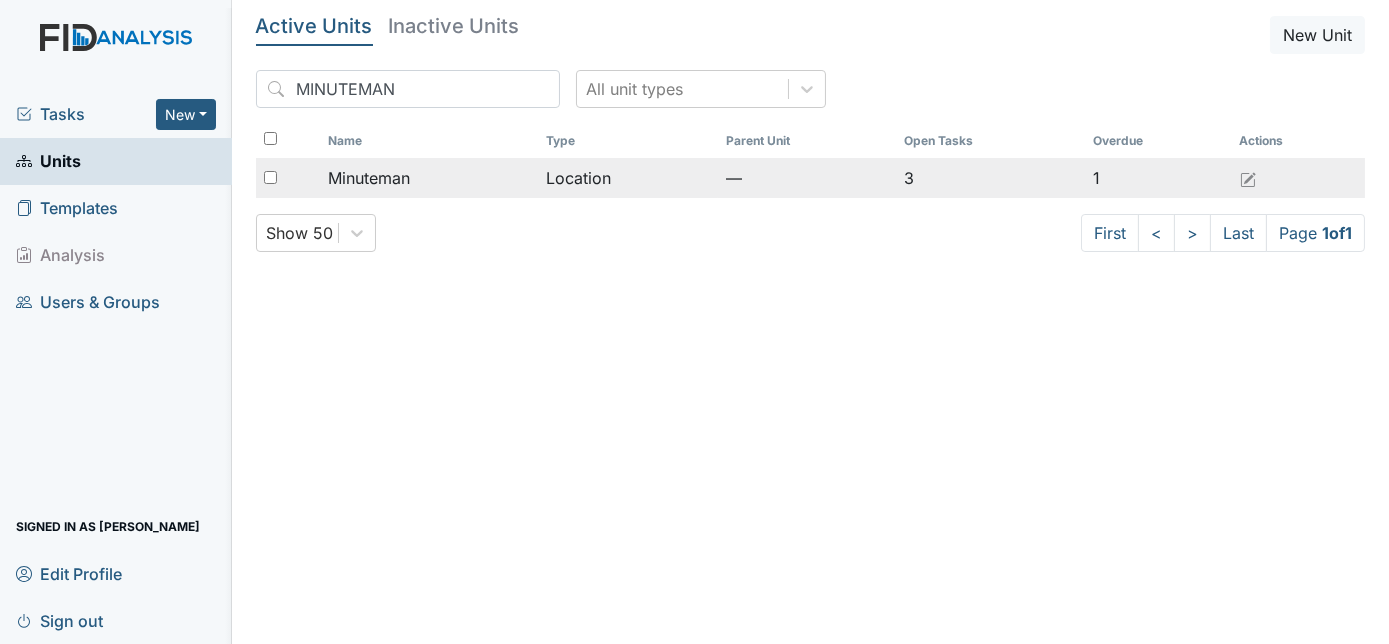click at bounding box center [270, 177] 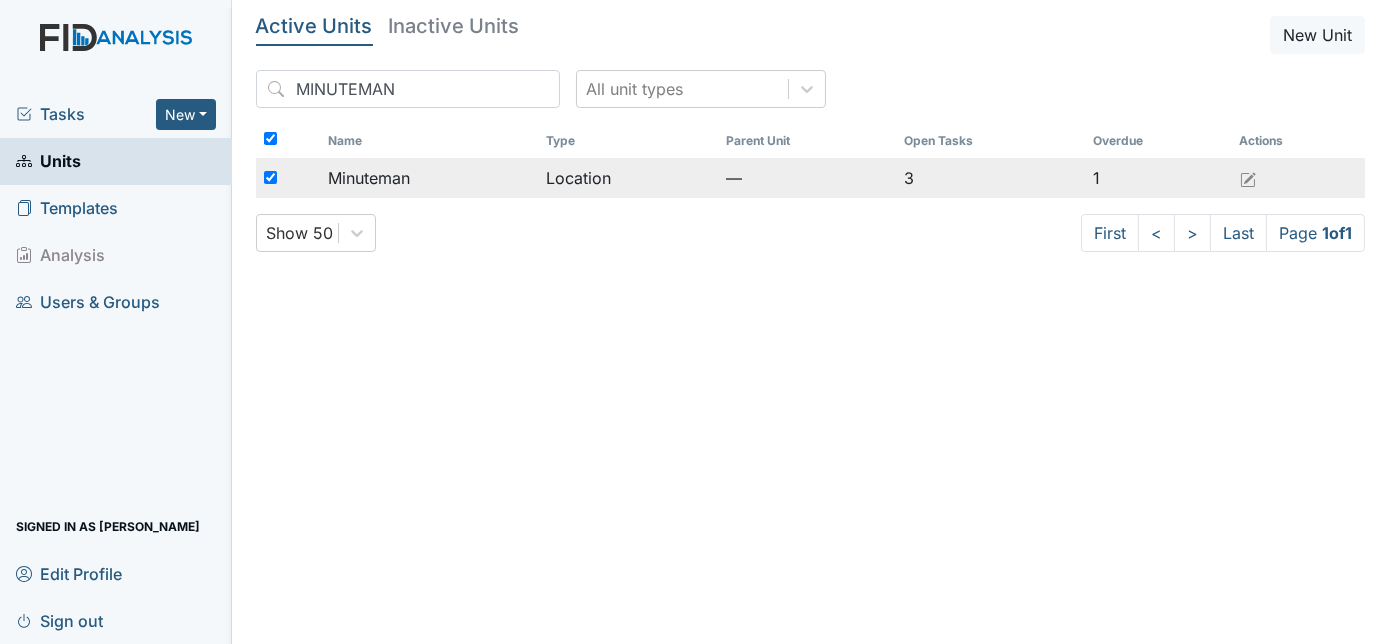 checkbox on "true" 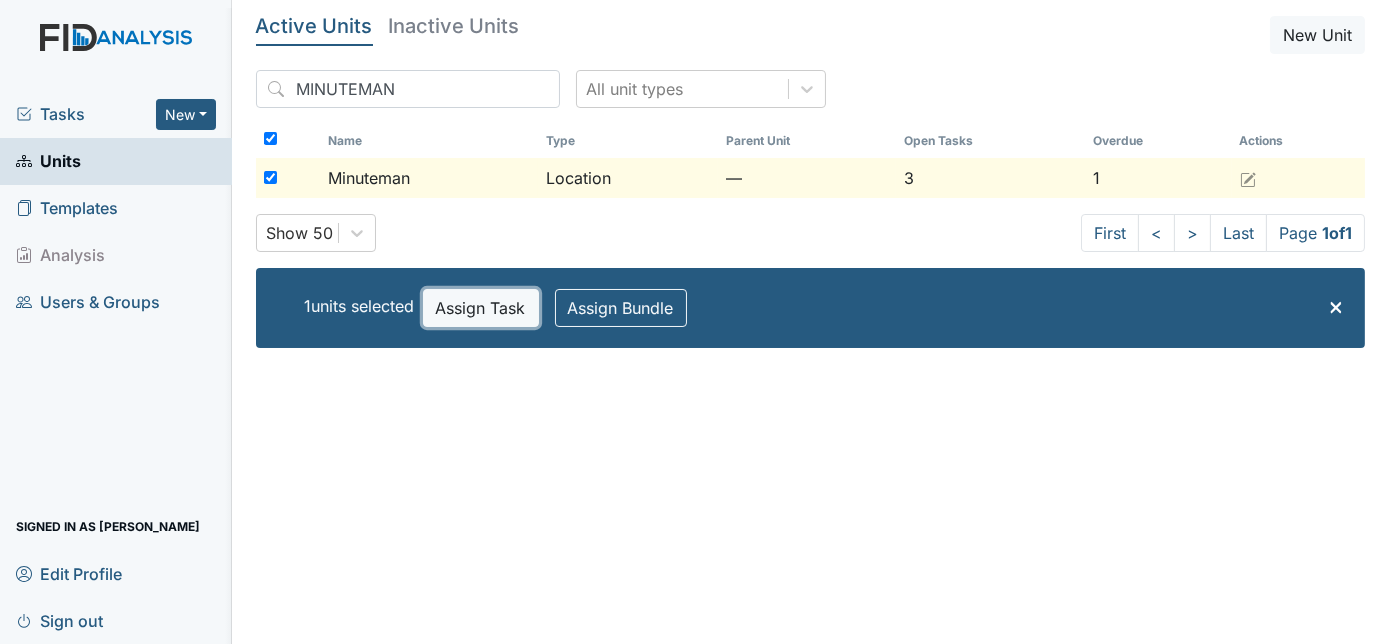 click on "Assign Task" at bounding box center [481, 308] 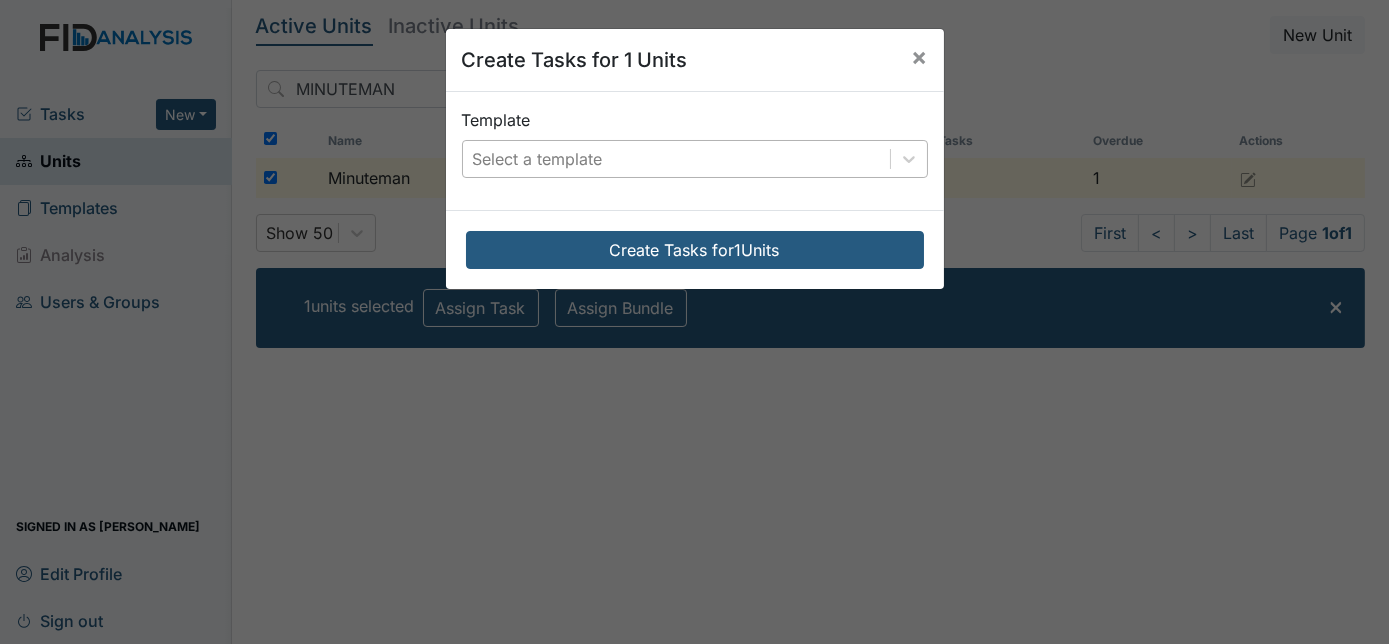 click on "Select a template" at bounding box center (538, 159) 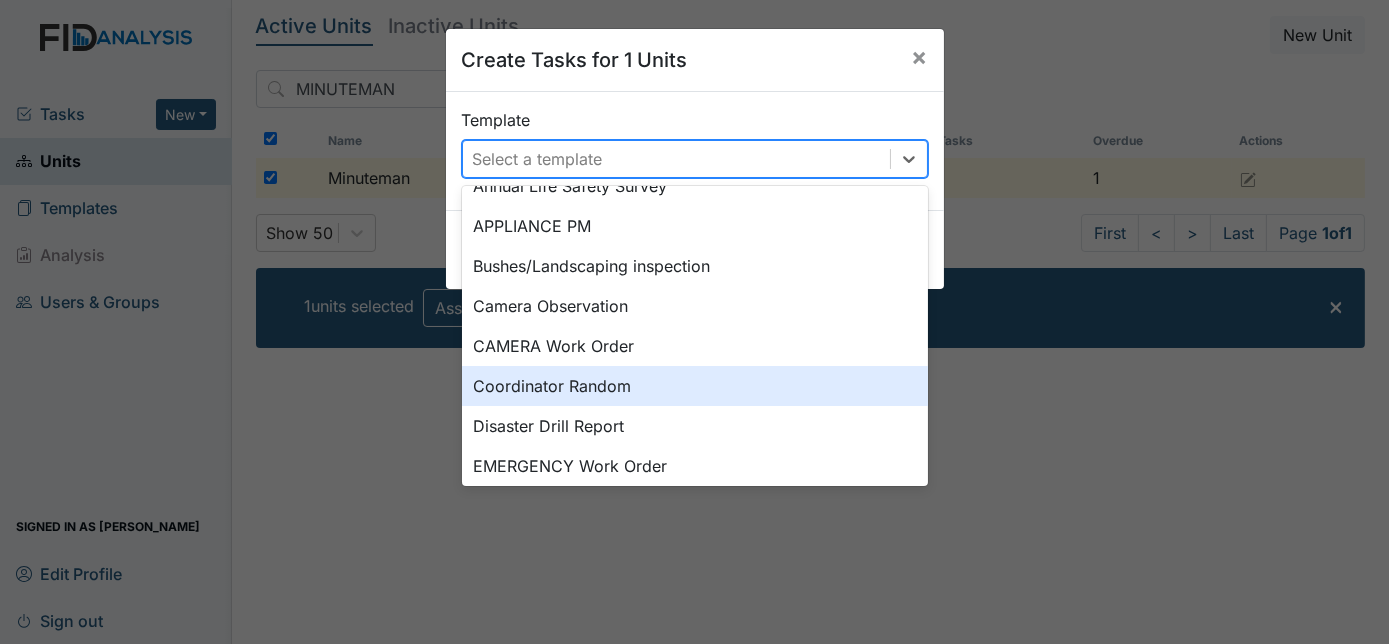 scroll, scrollTop: 109, scrollLeft: 0, axis: vertical 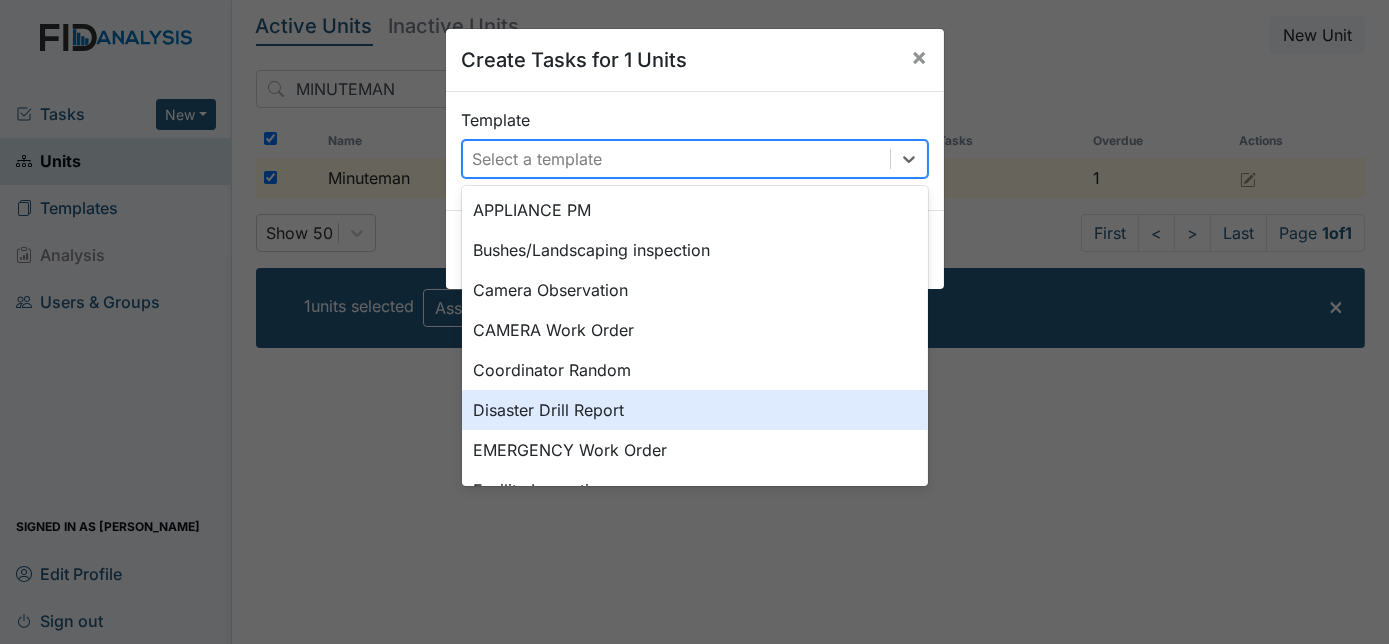 click on "Disaster Drill Report" at bounding box center (695, 410) 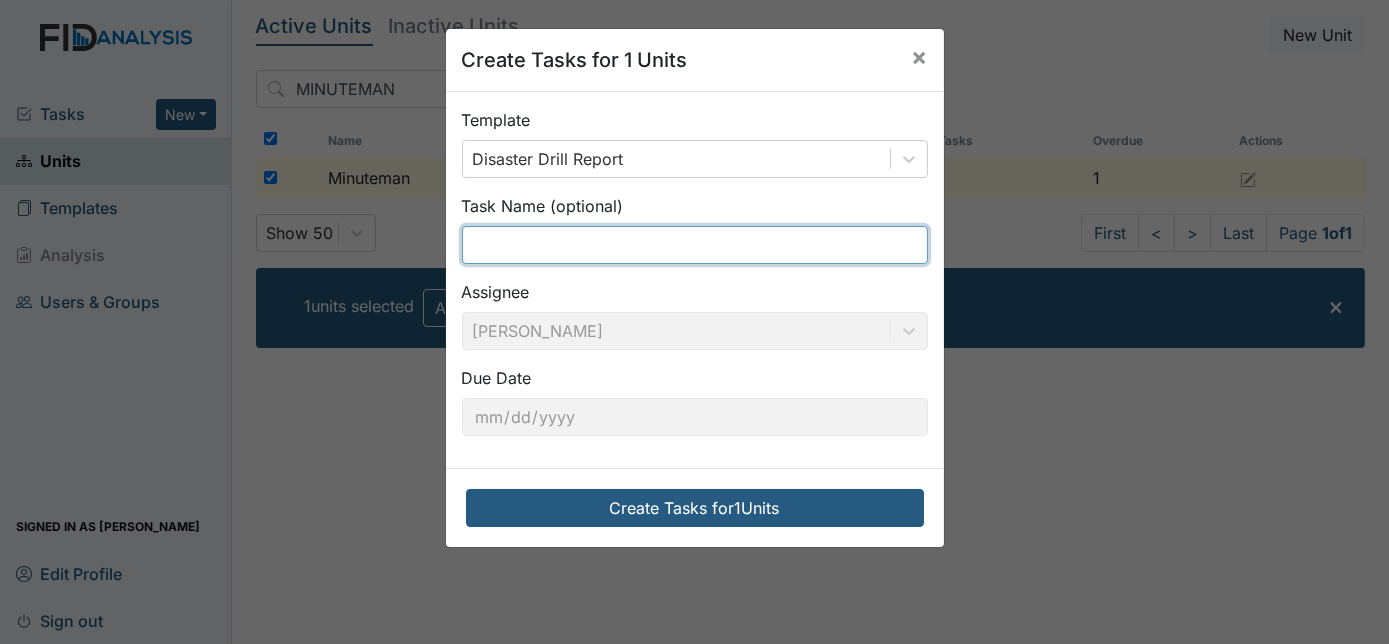 click at bounding box center [695, 245] 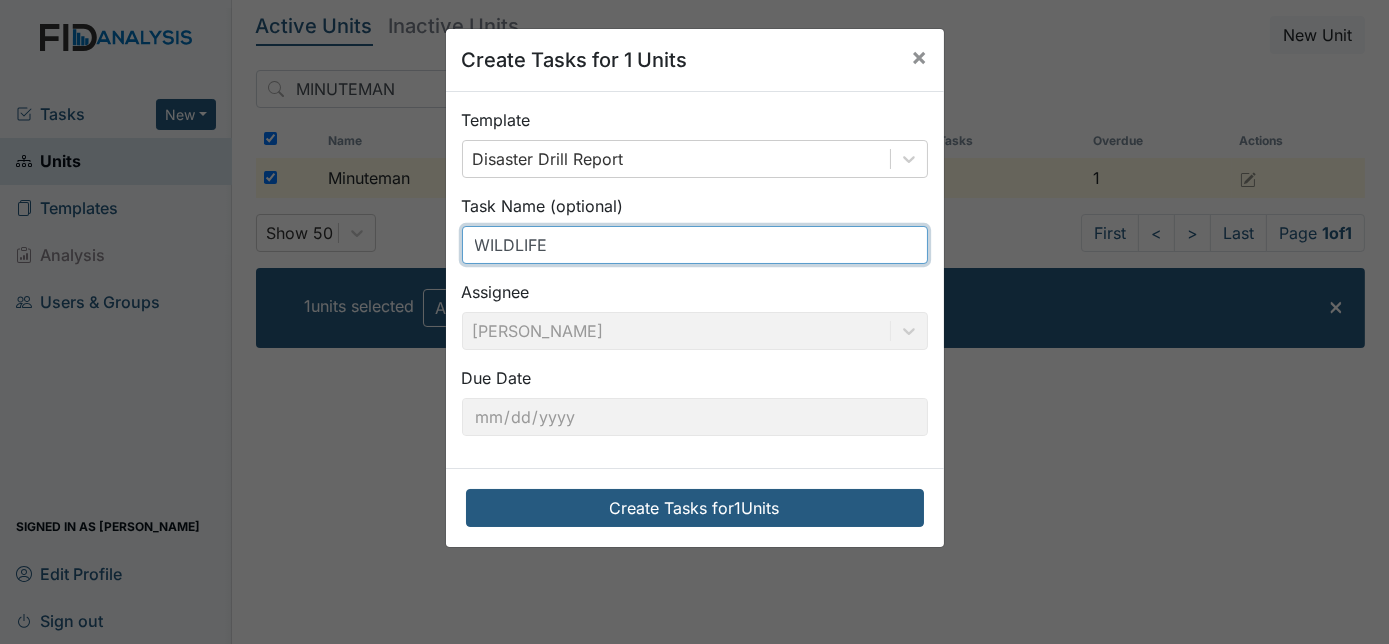 click on "WILDLIFE" at bounding box center (695, 245) 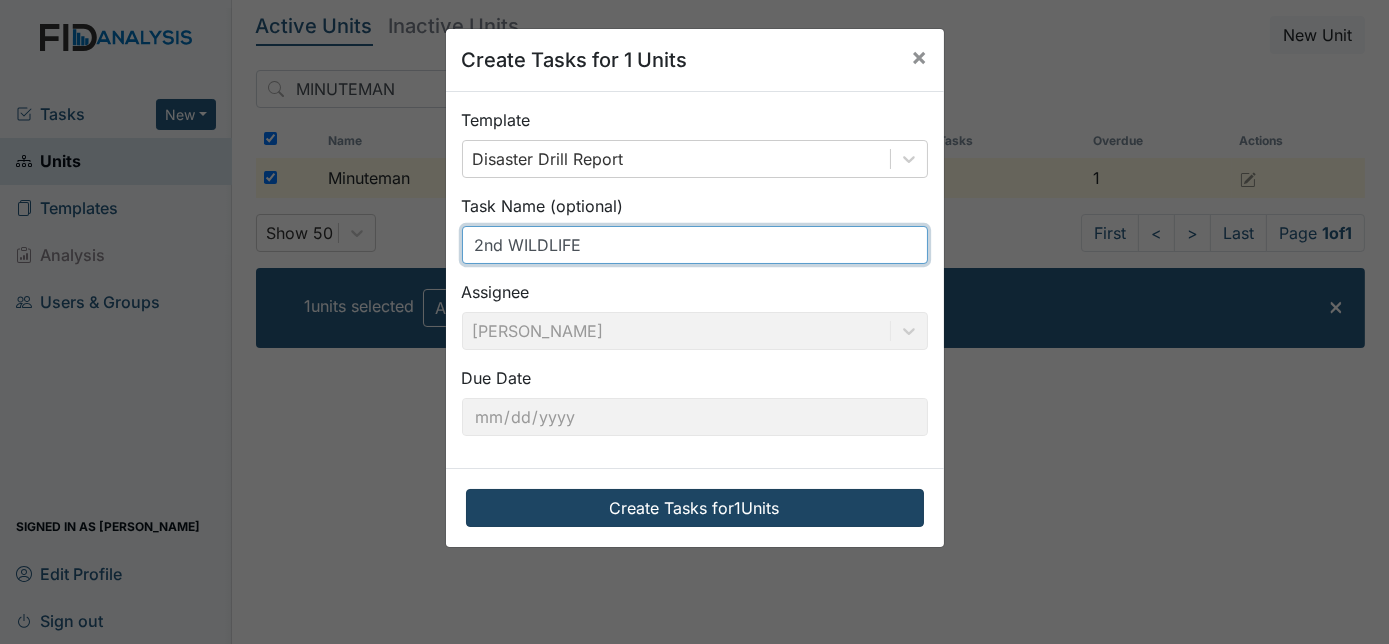 type on "2nd WILDLIFE" 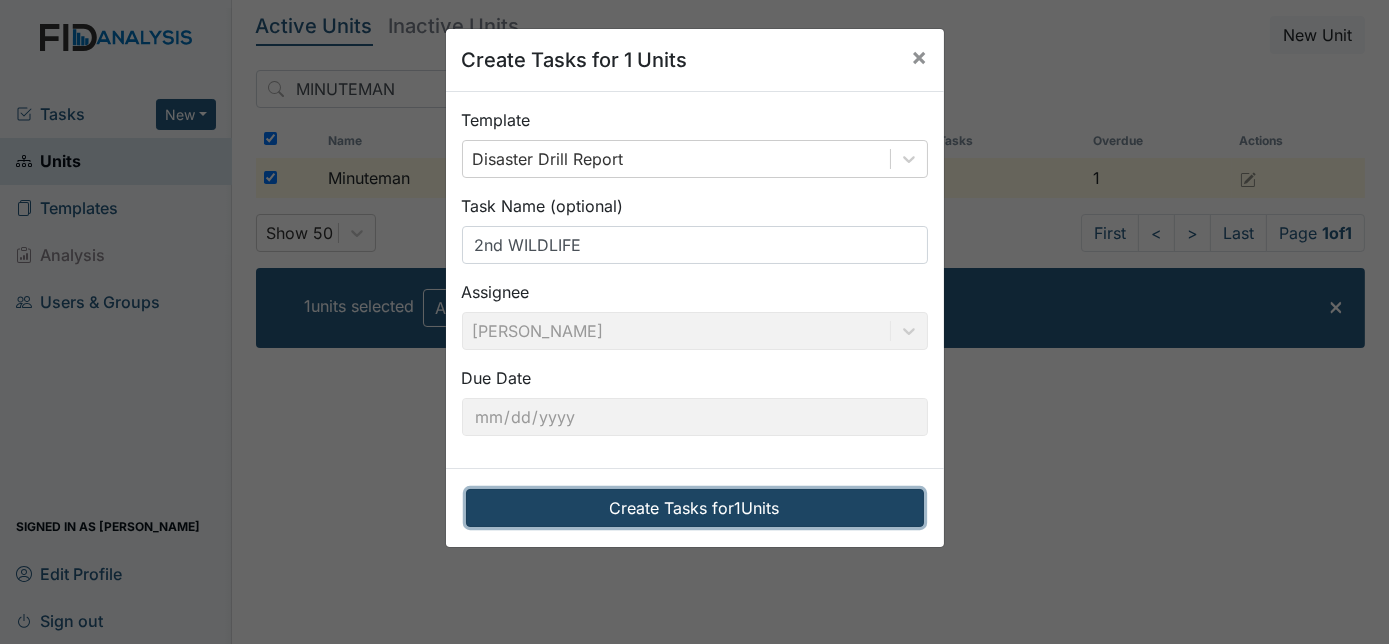 click on "Create Tasks for  1  Units" at bounding box center (695, 508) 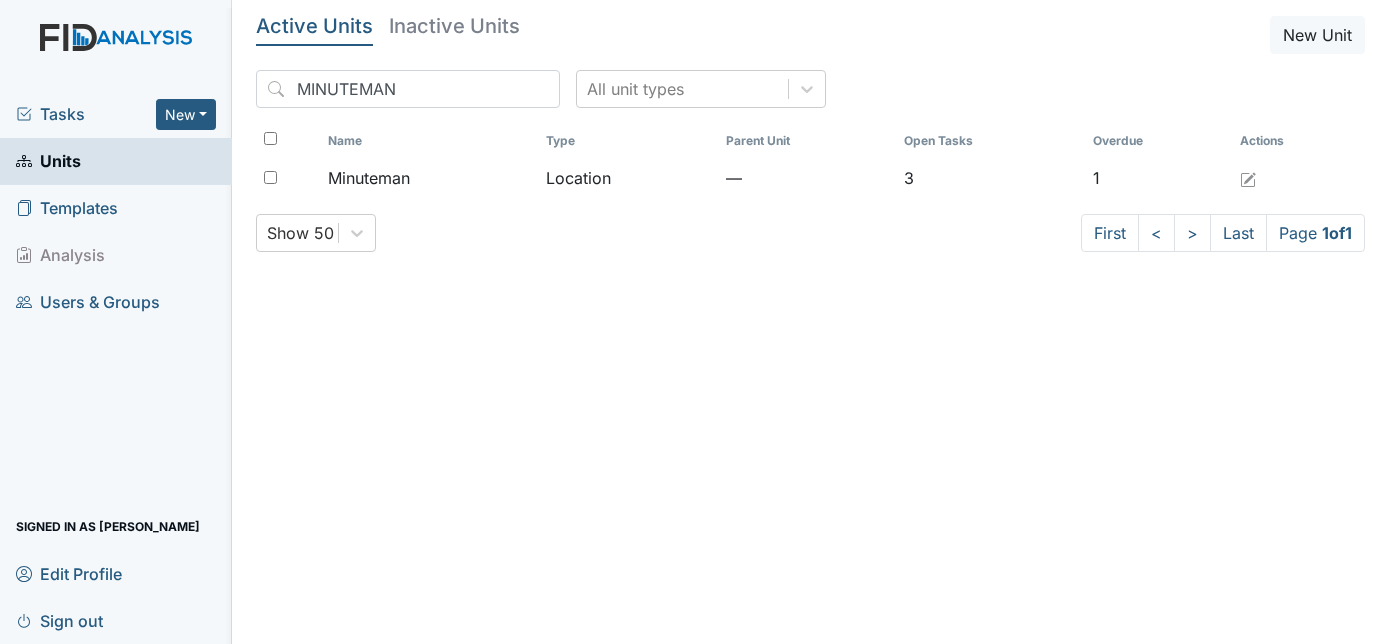scroll, scrollTop: 0, scrollLeft: 0, axis: both 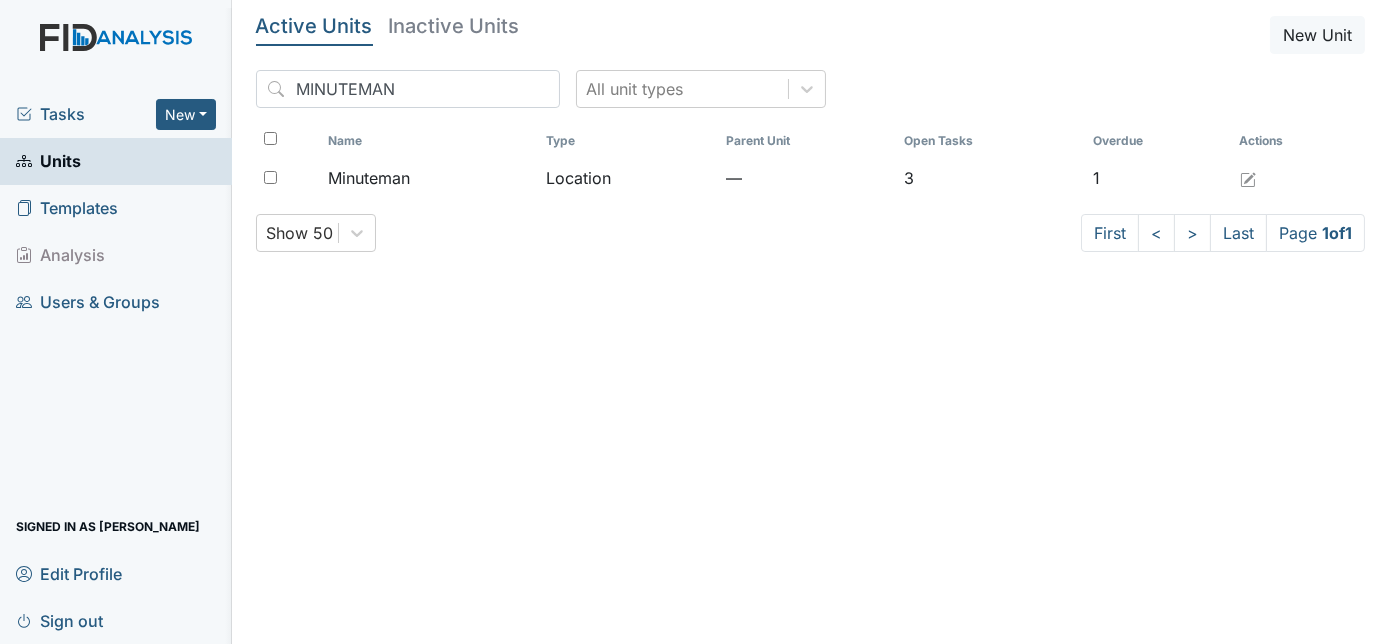 click on "Tasks" at bounding box center [86, 114] 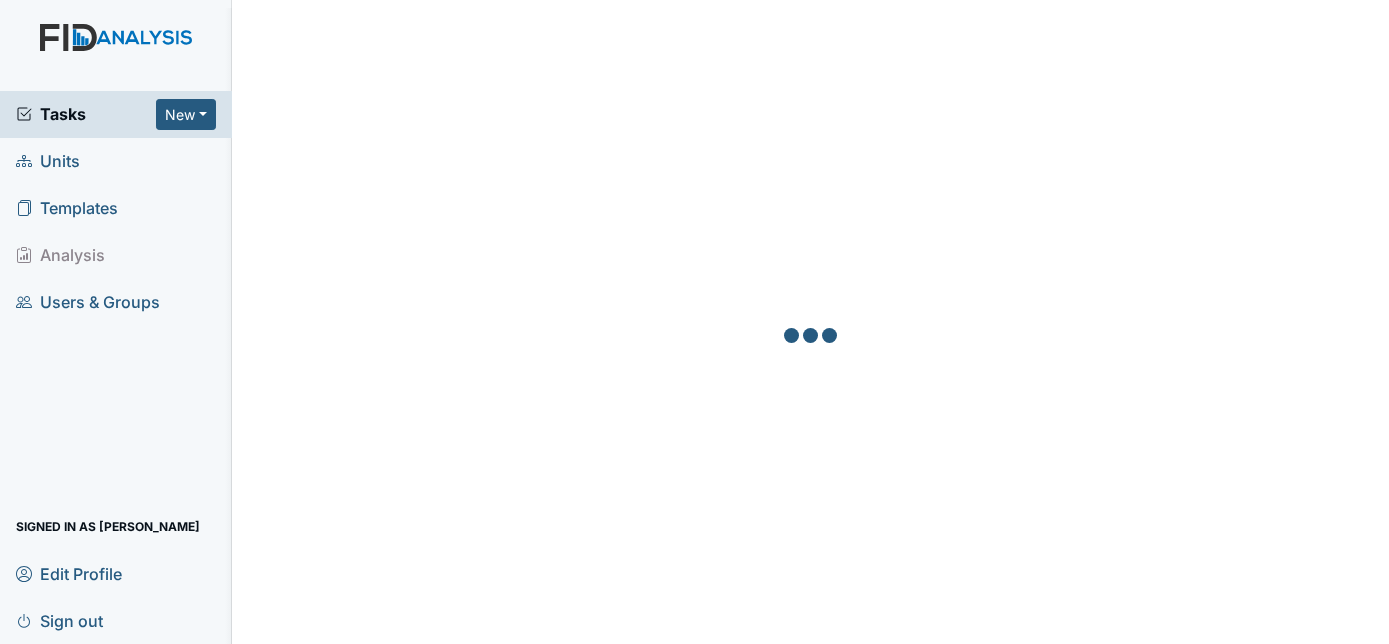 scroll, scrollTop: 0, scrollLeft: 0, axis: both 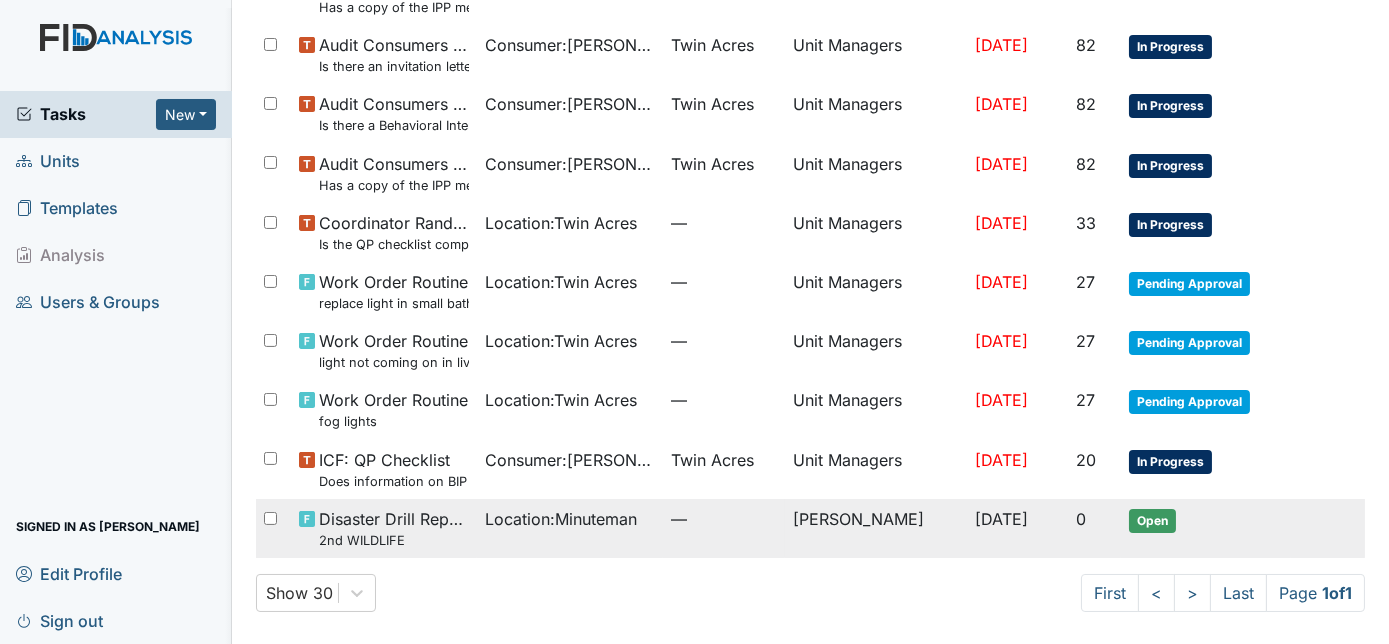 click on "[DATE]" at bounding box center (1017, 528) 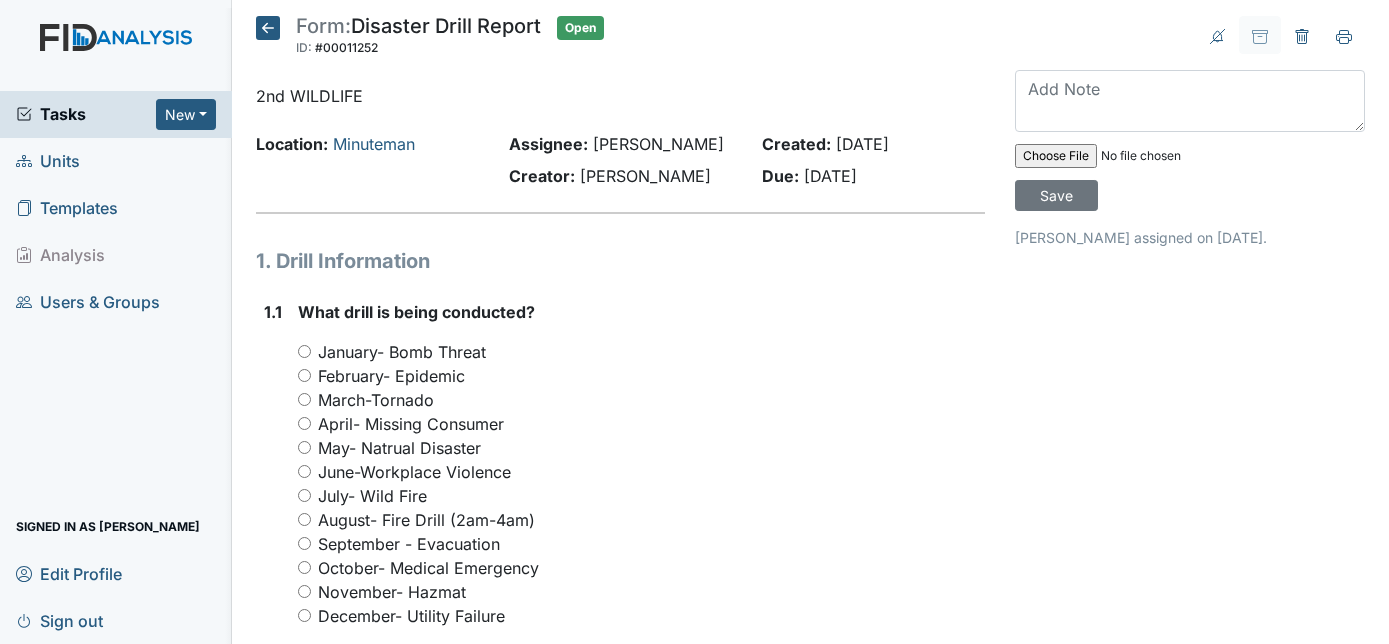 scroll, scrollTop: 0, scrollLeft: 0, axis: both 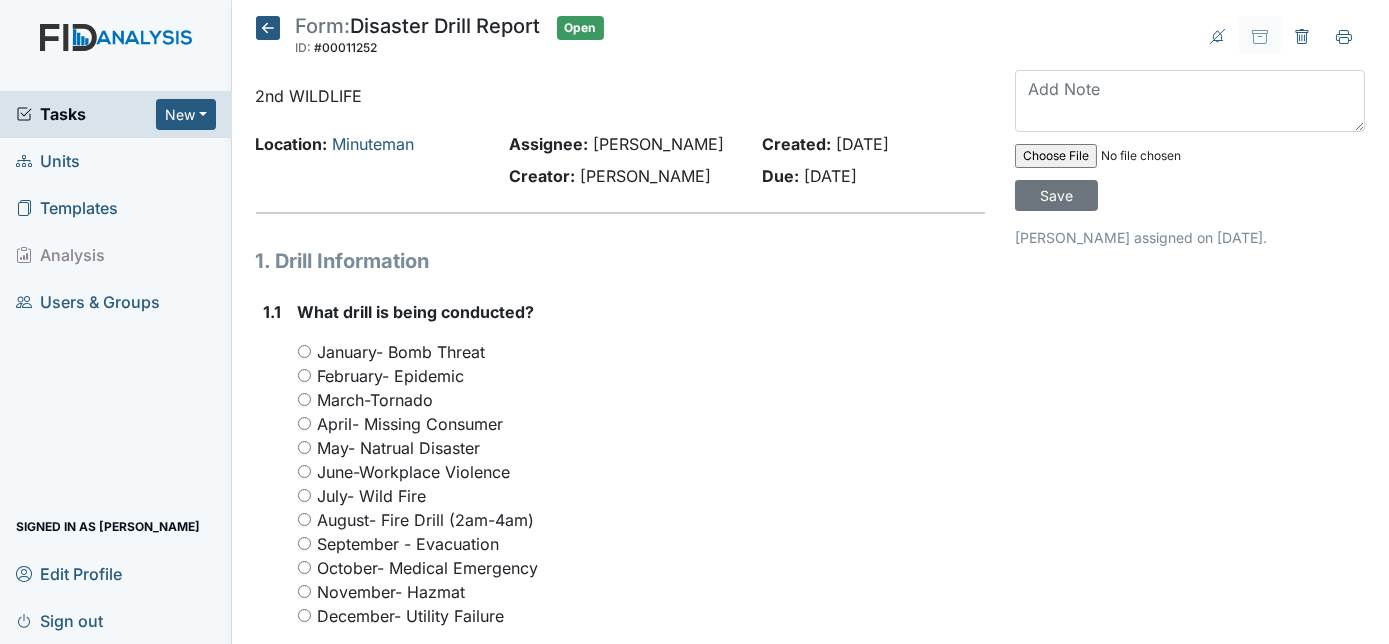 click on "July- Wild Fire" at bounding box center [304, 495] 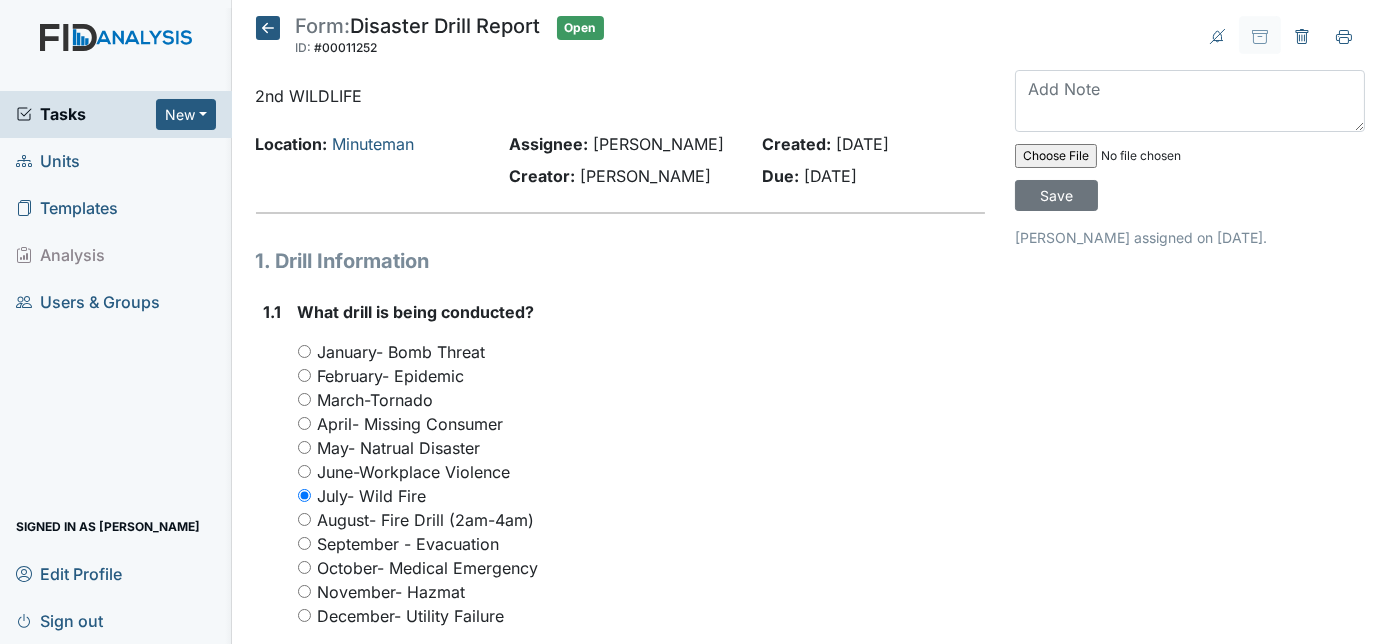 click on "1.1" at bounding box center [273, 543] 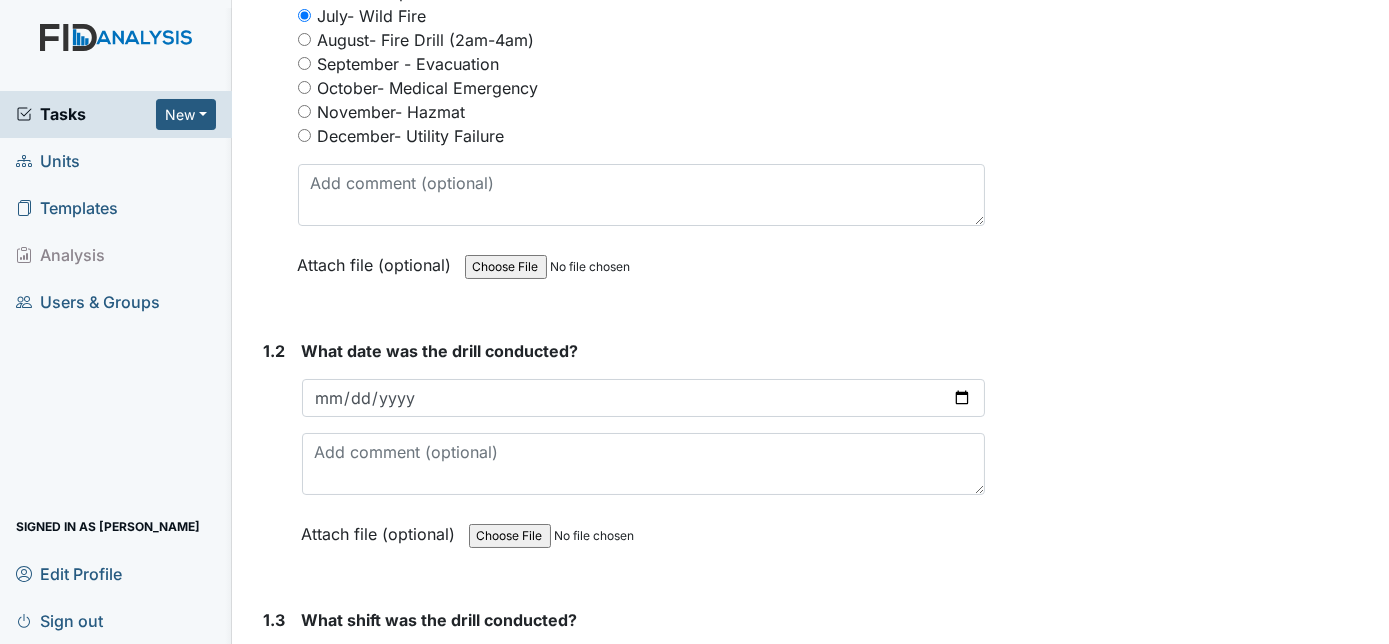 scroll, scrollTop: 545, scrollLeft: 0, axis: vertical 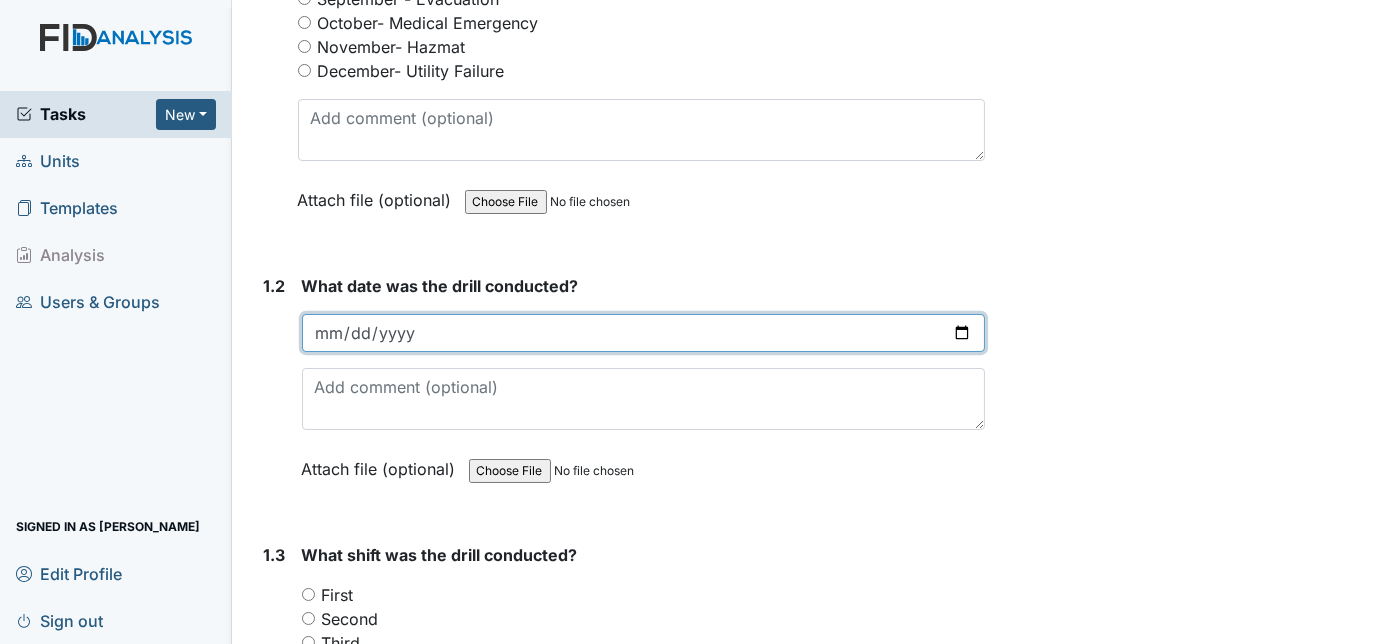 click at bounding box center [644, 333] 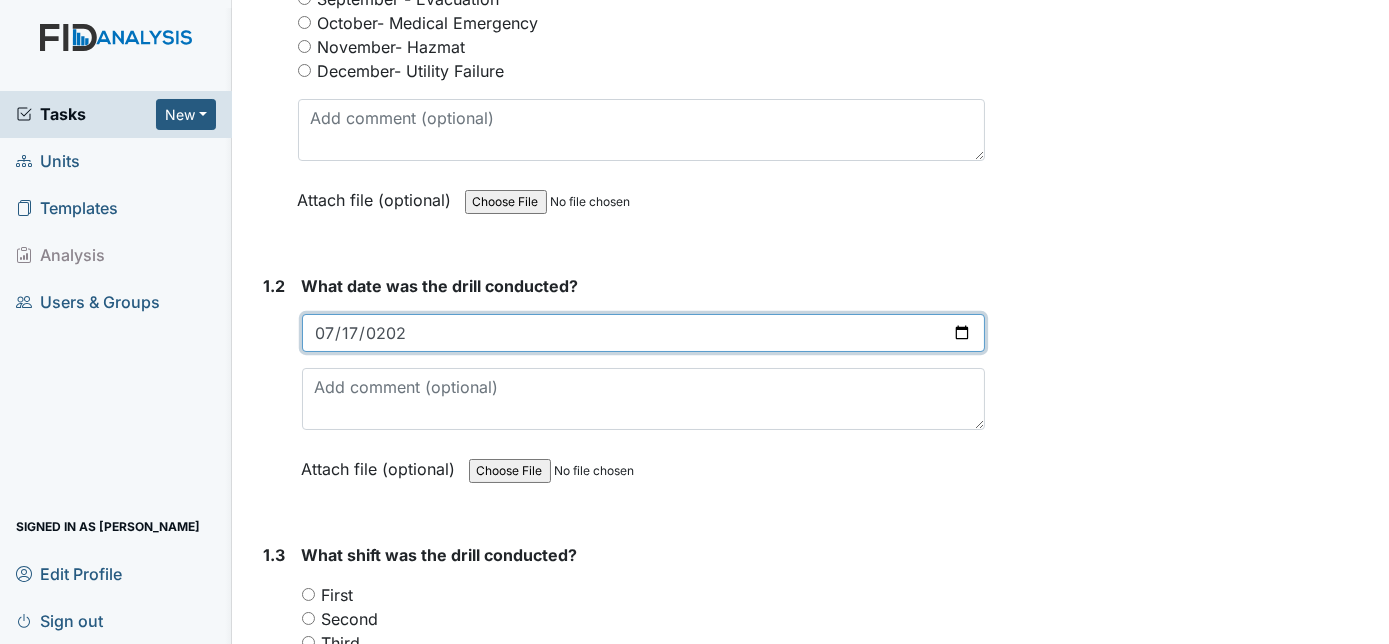 type on "2025-07-17" 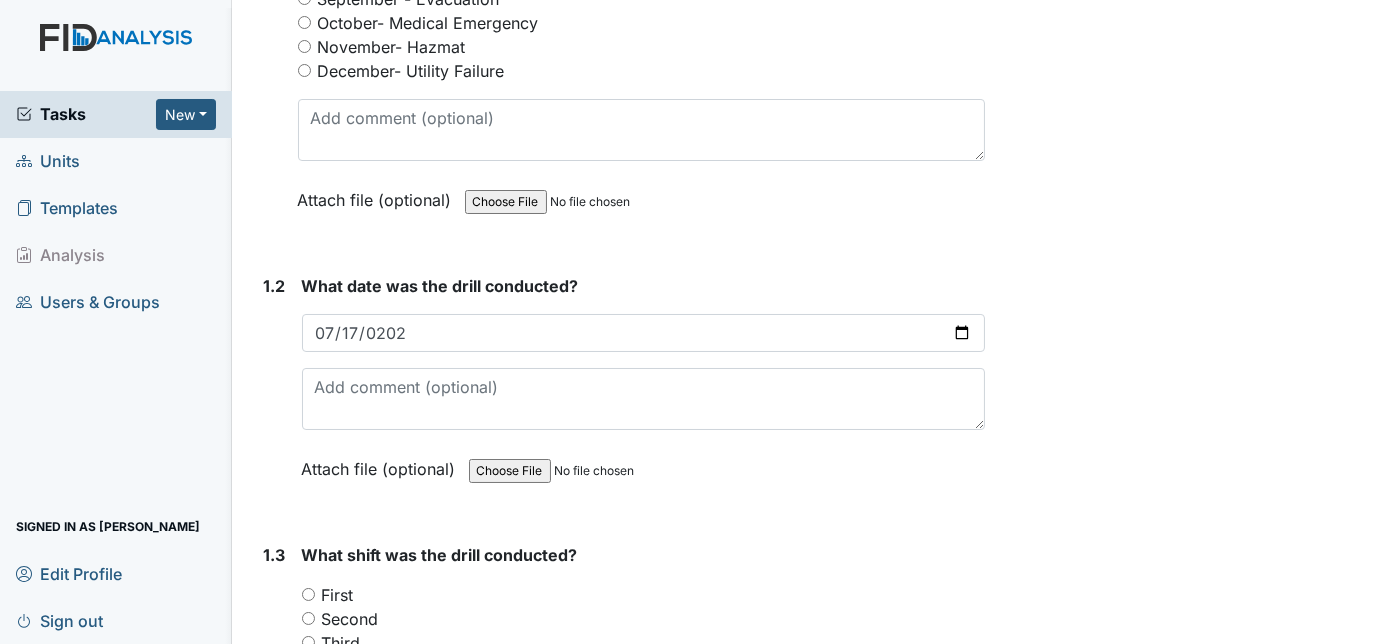 click on "1.2" at bounding box center [275, 392] 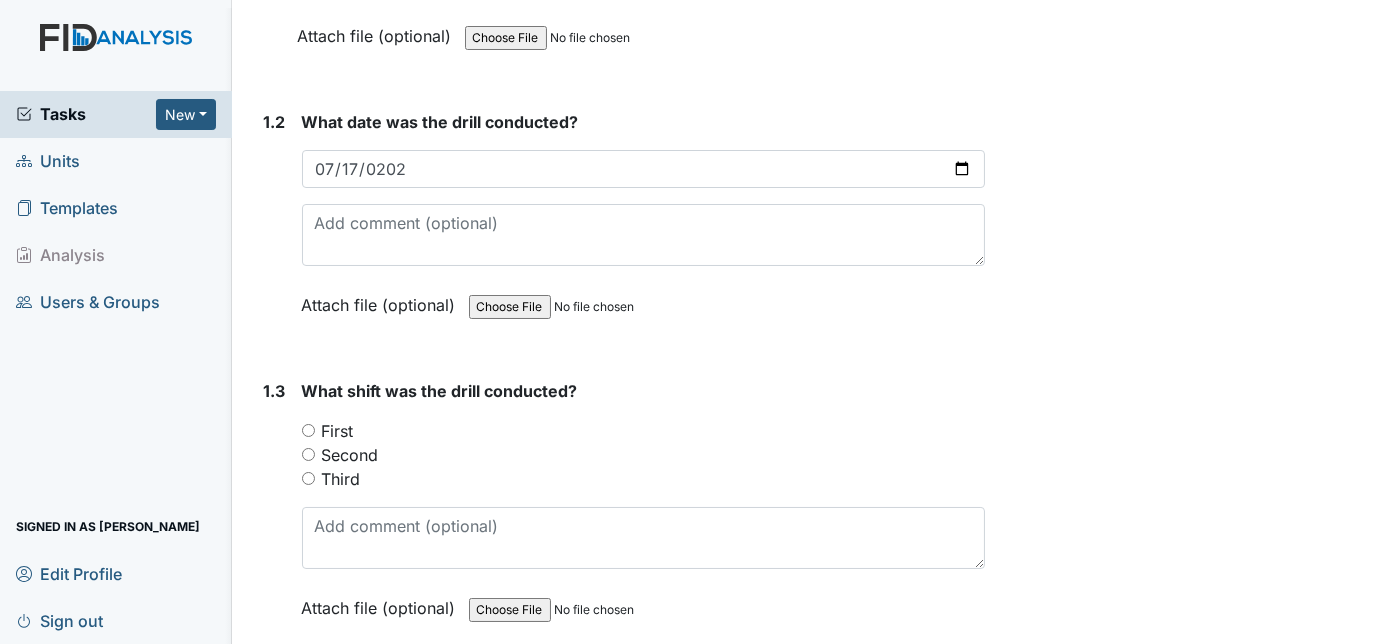 scroll, scrollTop: 727, scrollLeft: 0, axis: vertical 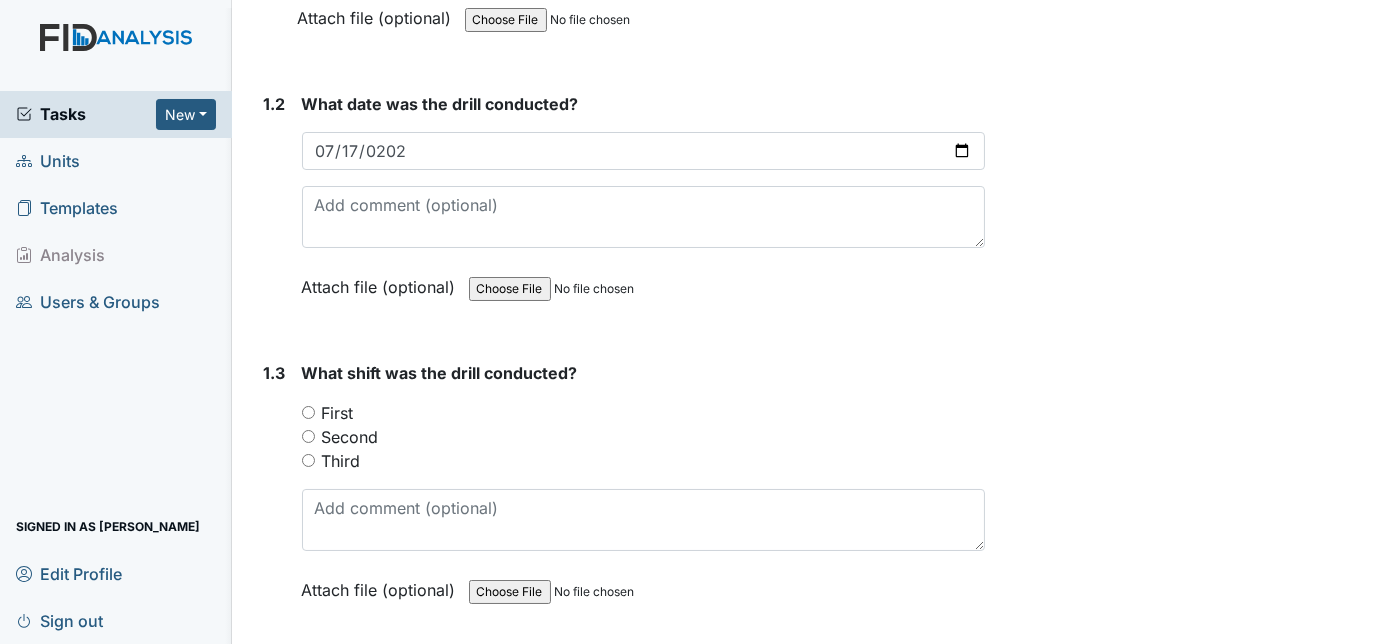 click on "Second" at bounding box center (308, 436) 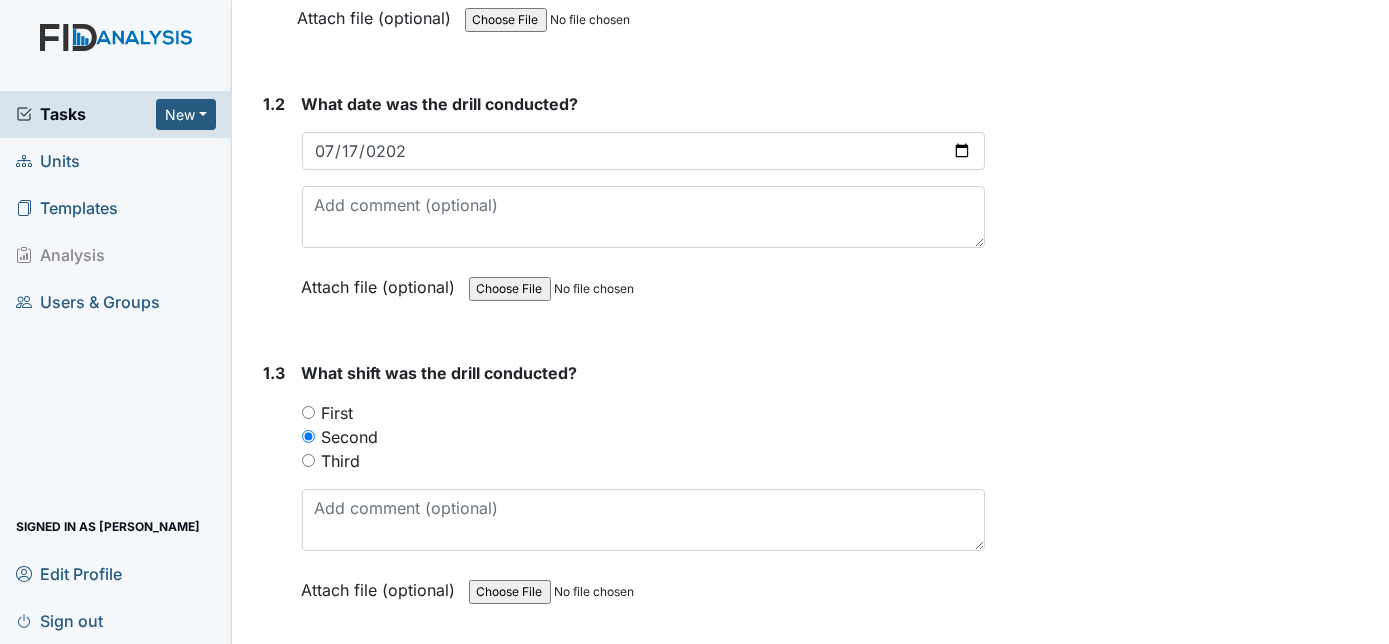 click on "1.3" at bounding box center (275, 496) 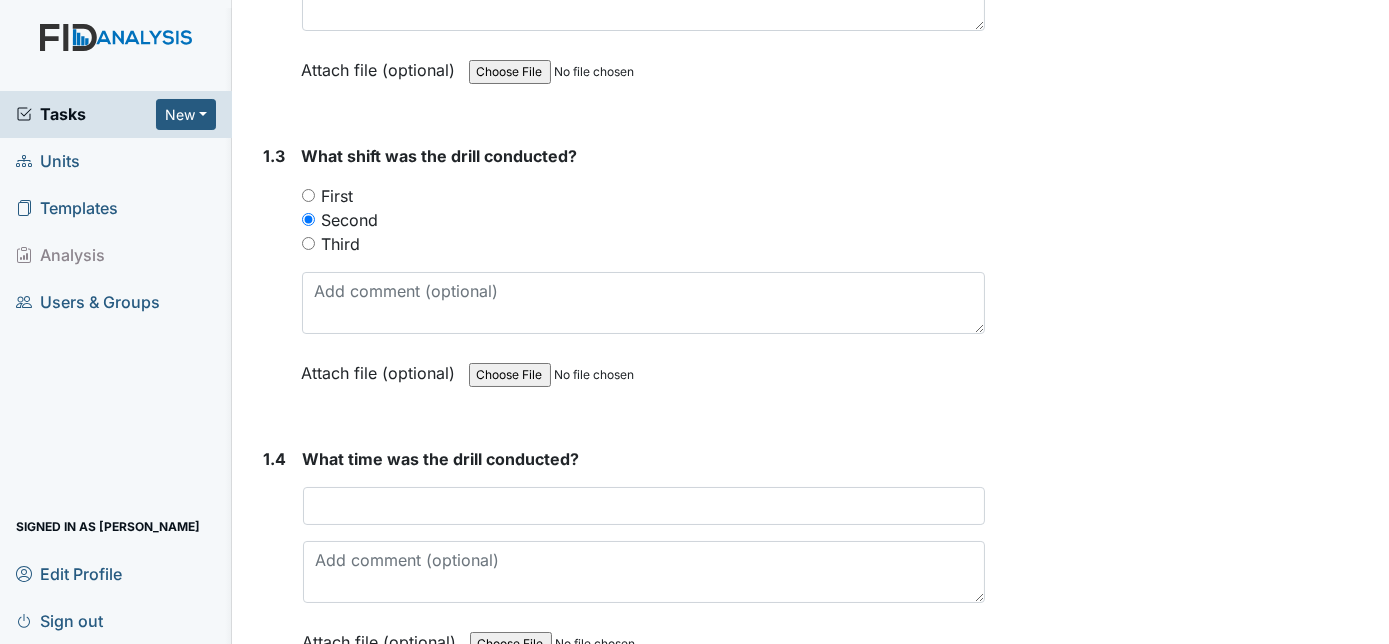 scroll, scrollTop: 945, scrollLeft: 0, axis: vertical 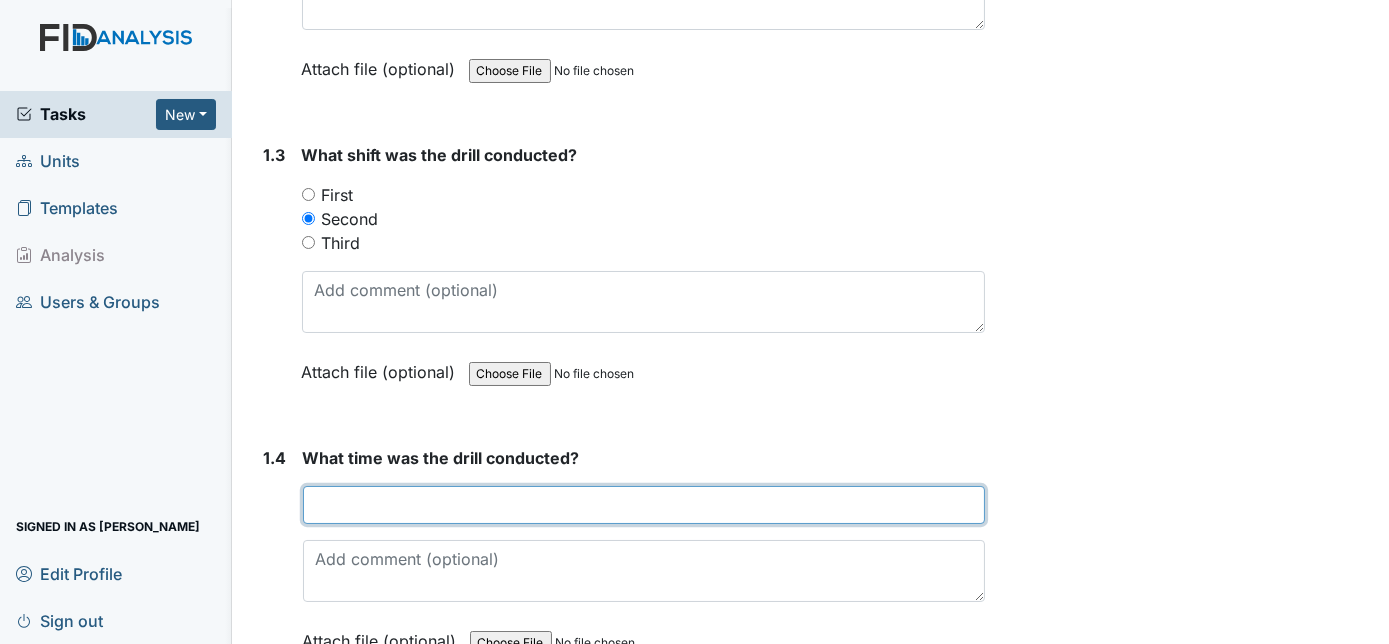 click at bounding box center [644, 505] 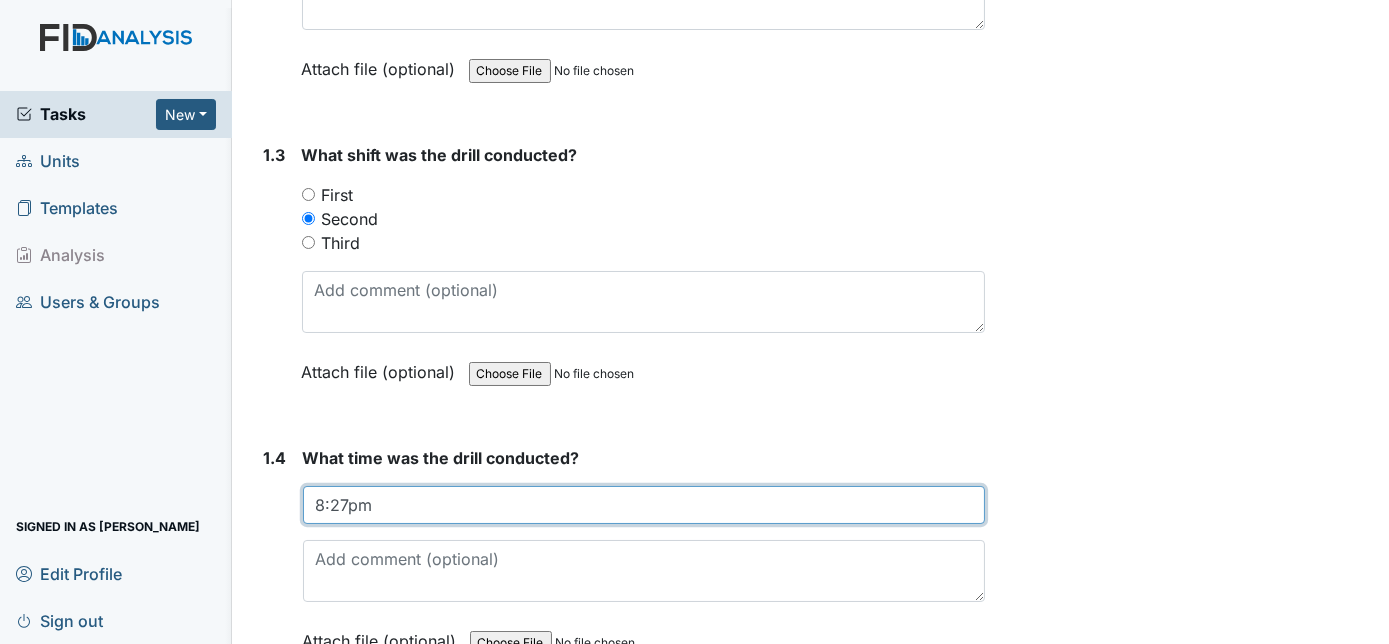 type on "8:27pm" 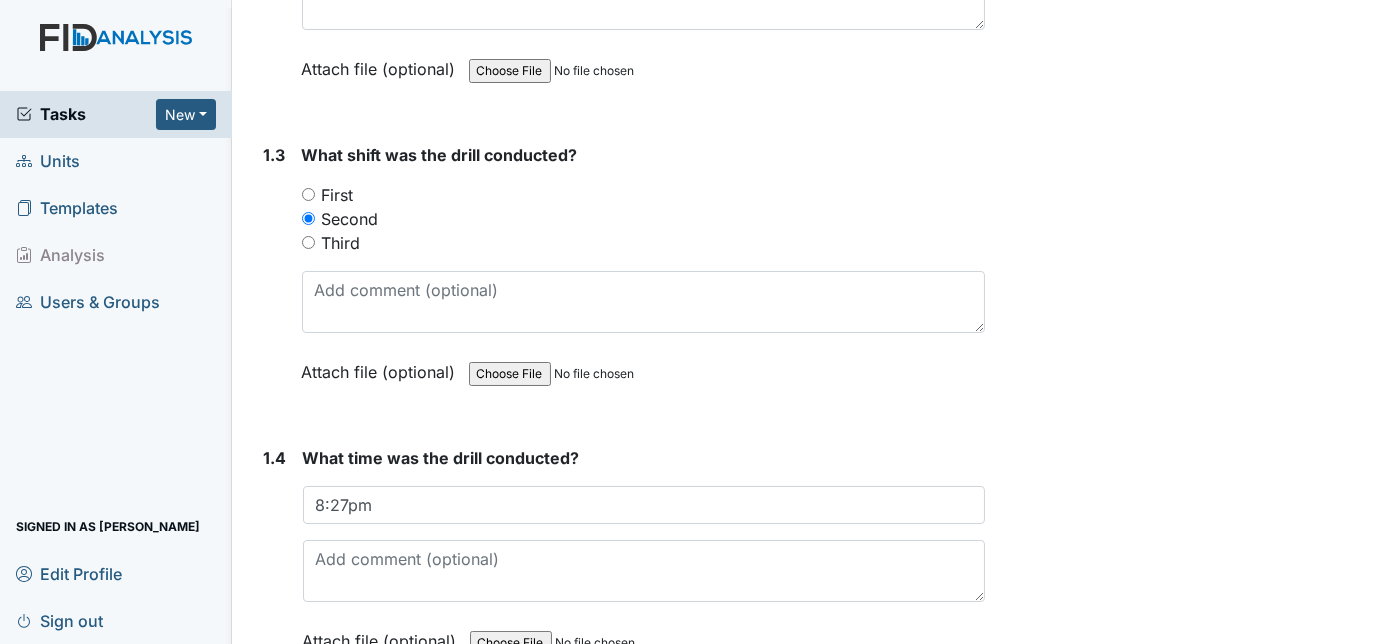click on "1.4" at bounding box center [275, 564] 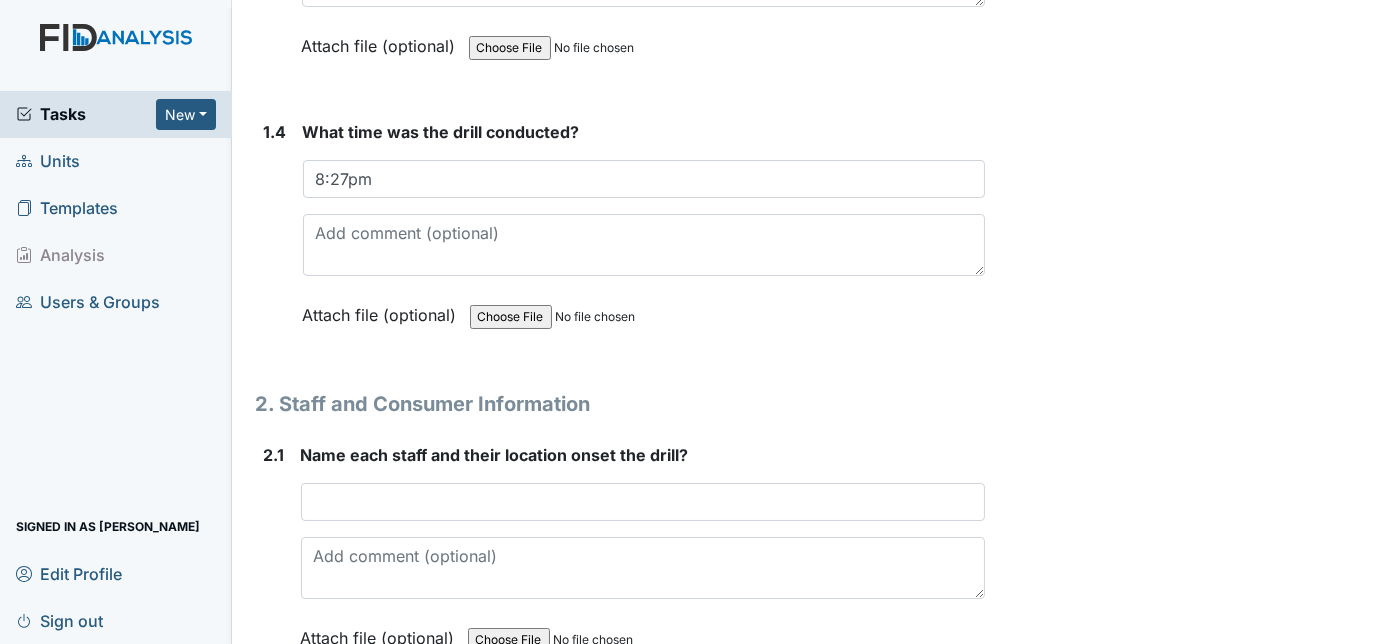 scroll, scrollTop: 1272, scrollLeft: 0, axis: vertical 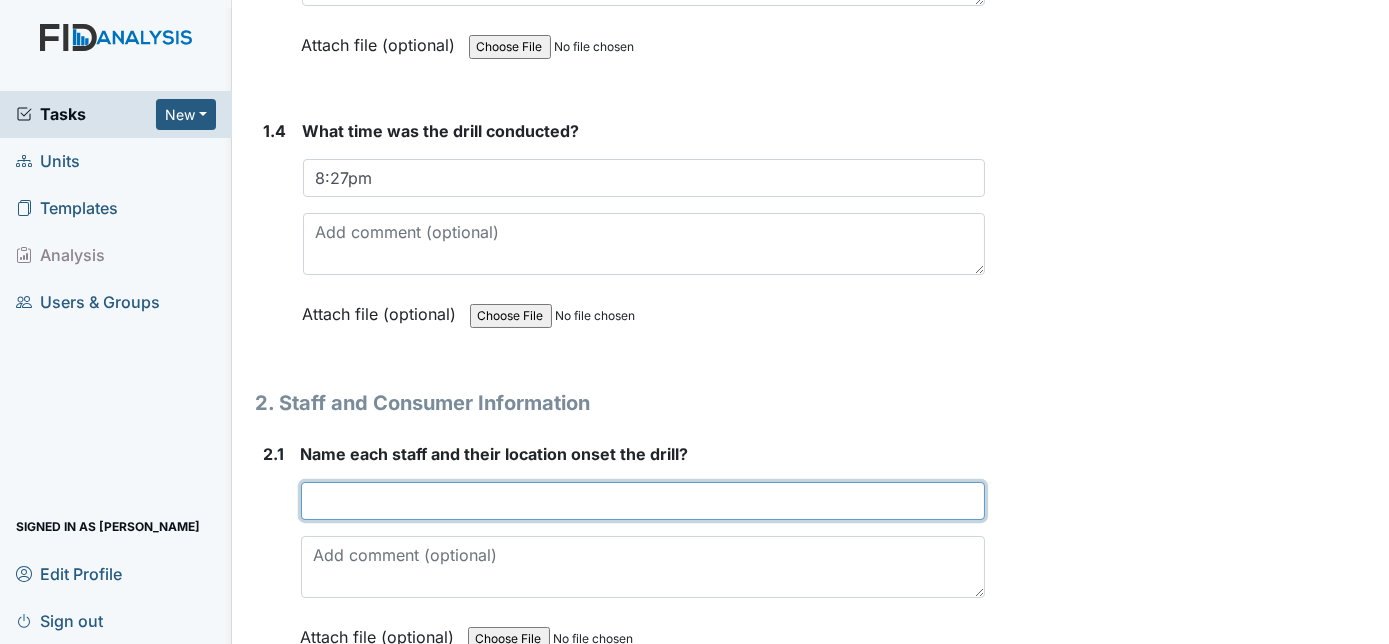 click at bounding box center (643, 501) 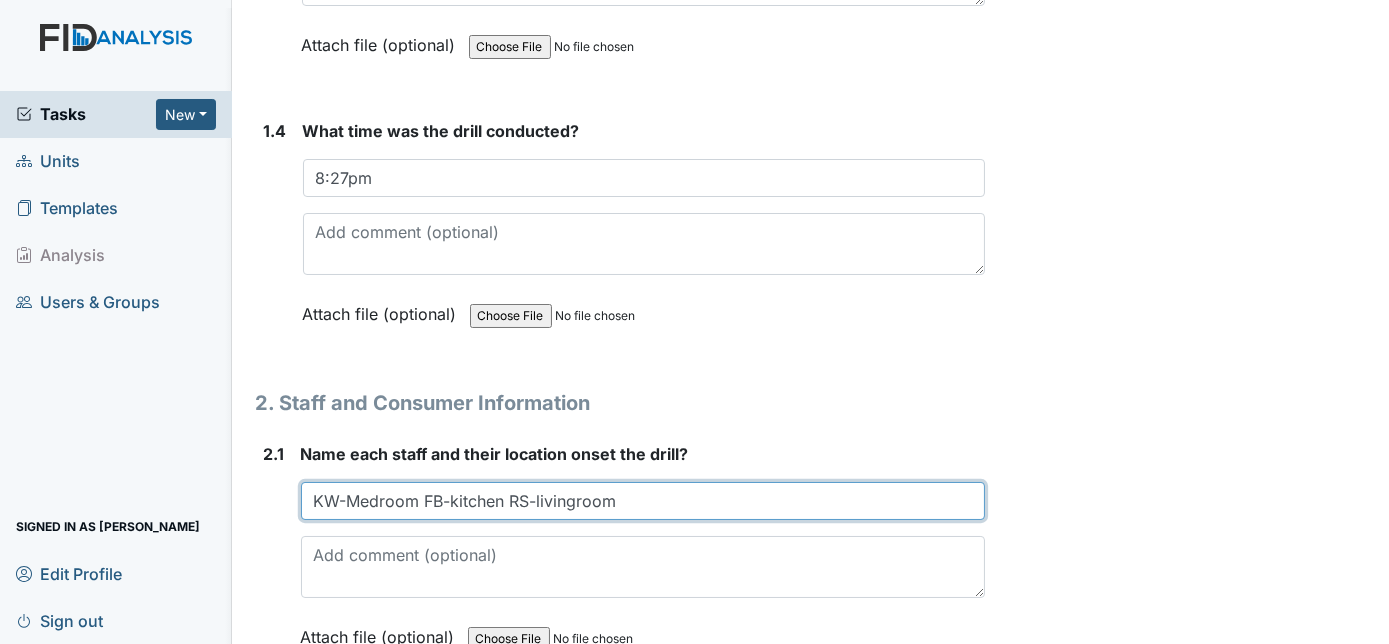 type on "KW-Medroom FB-kitchen RS-livingroom" 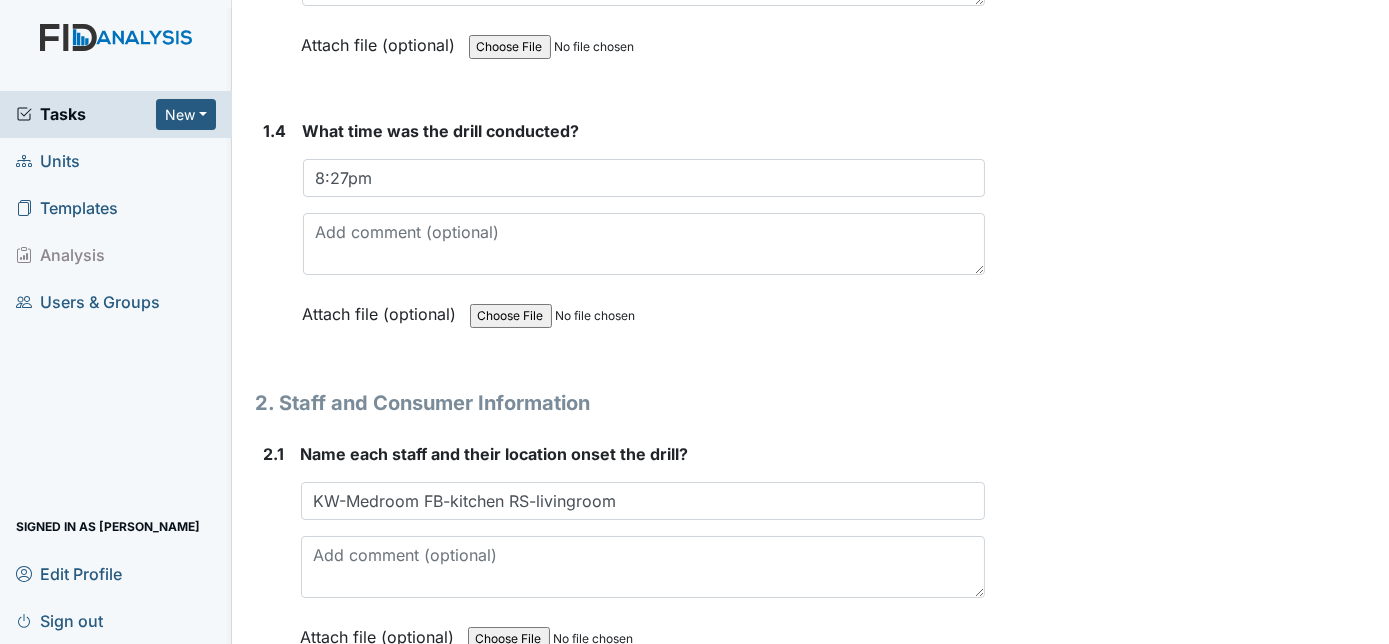 click on "2.1" at bounding box center [274, 560] 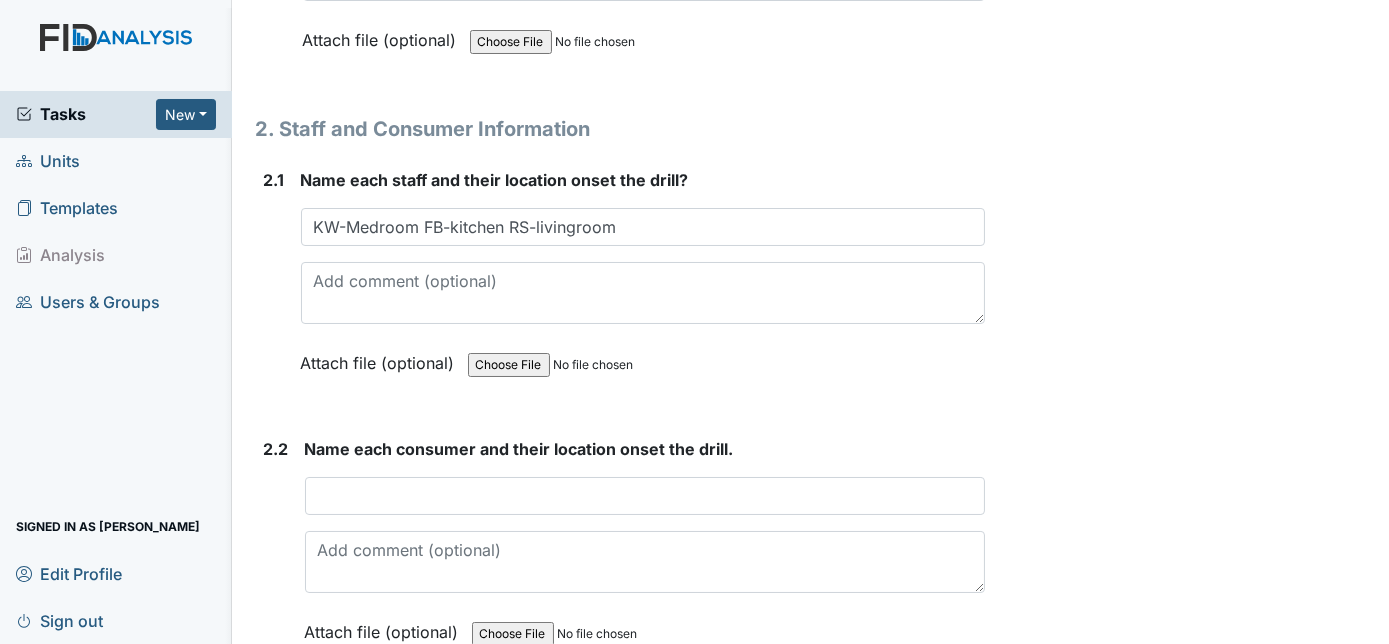 scroll, scrollTop: 1563, scrollLeft: 0, axis: vertical 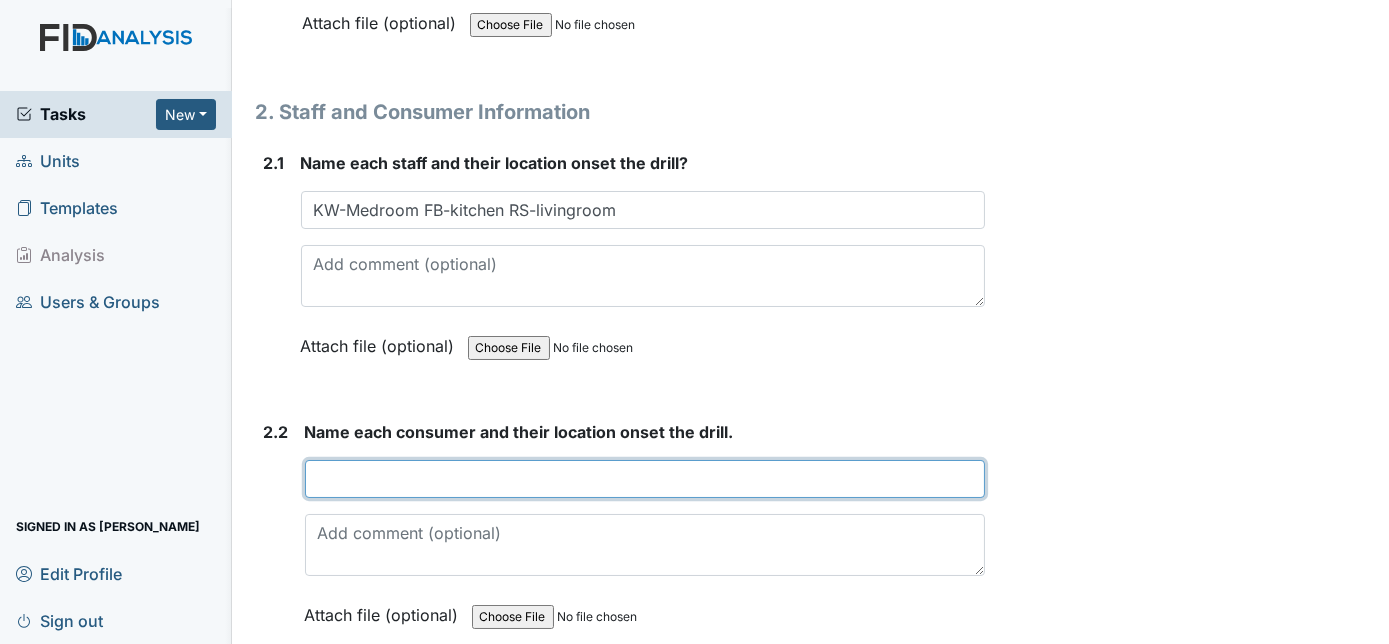 click at bounding box center (645, 479) 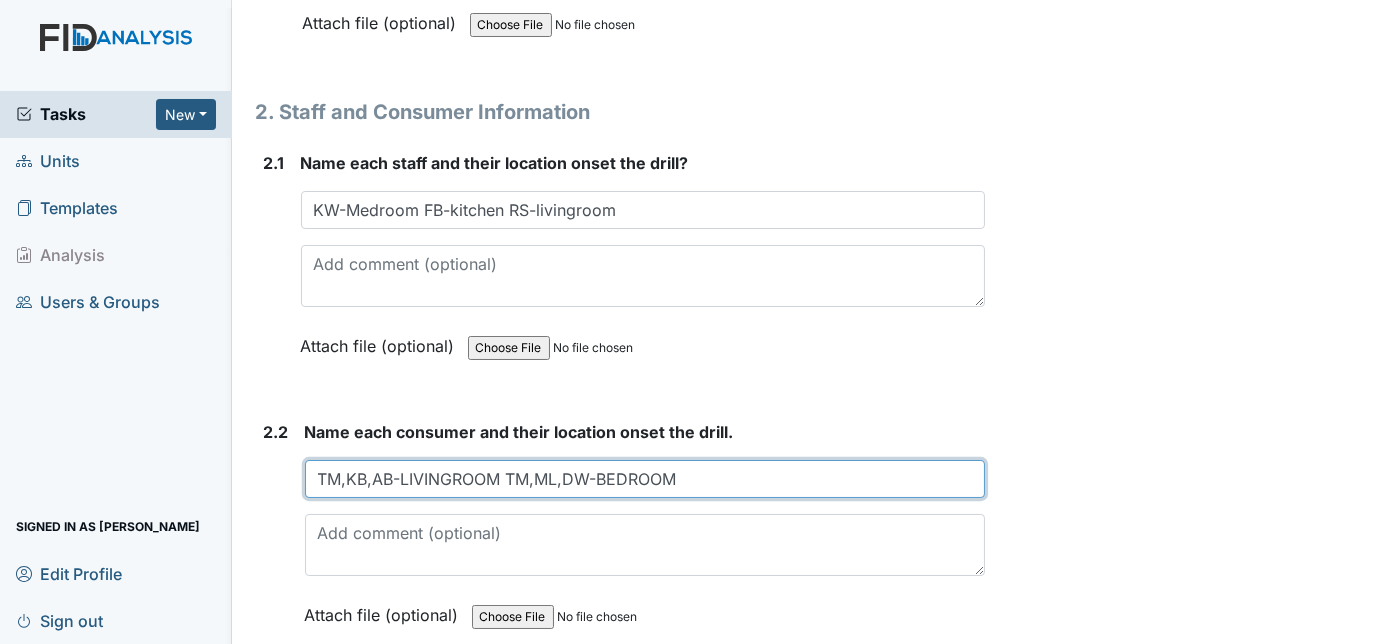 type on "TM,KB,AB-LIVINGROOM TM,ML,DW-BEDROOM" 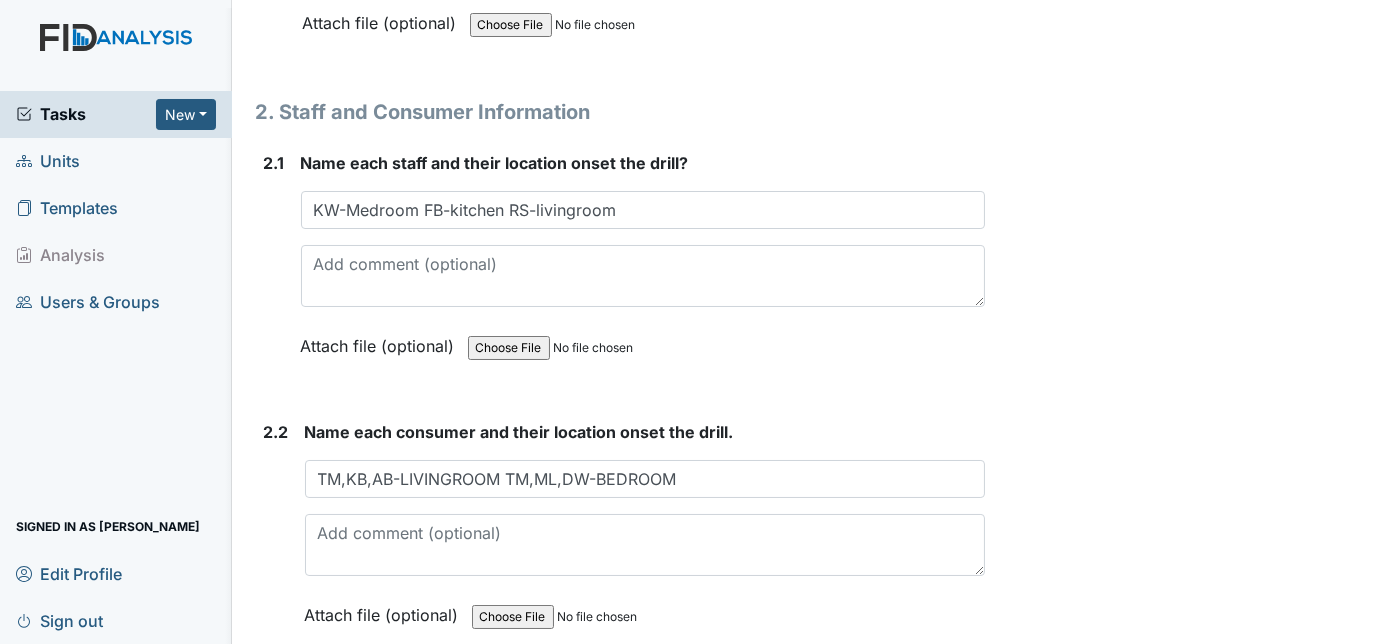 click on "1. Drill Information
1.1
What drill is being conducted?
You must select one of the below options.
January- Bomb Threat
February- Epidemic
March-Tornado
April- Missing Consumer
May- Natrual Disaster
June-Workplace Violence
July- Wild Fire
August- Fire Drill (2am-4am)
September - Evacuation
October- Medical Emergency
November- Hazmat
December- Utility Failure
Attach file (optional)
You can upload .pdf, .txt, .jpg, .jpeg, .png, .csv, .xls, or .doc files under 100MB.
1.2
What date was the drill conducted?
2025-07-17
Attach file (optional)
You can upload .pdf, .txt, .jpg, .jpeg, .png, .csv, .xls, or .doc files under 100MB.
1.3
What shift was the drill conducted?
You must select one of the below options.
First
Second
Third" at bounding box center (621, 498) 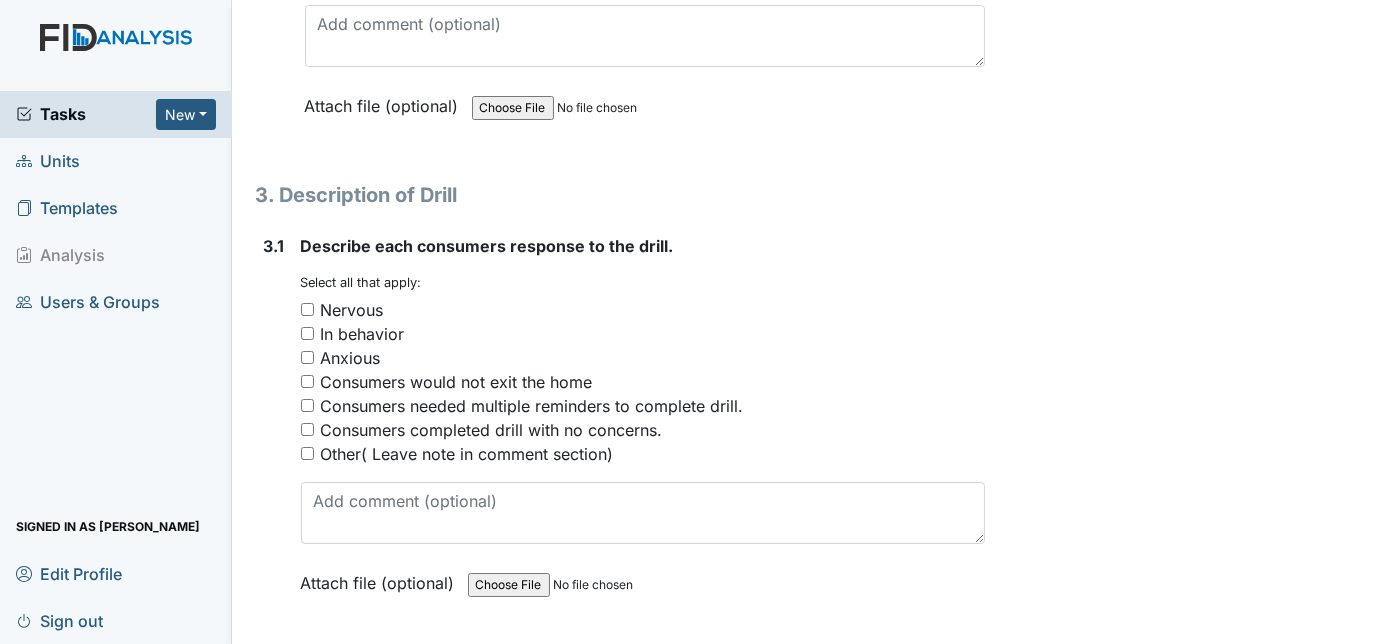 scroll, scrollTop: 2109, scrollLeft: 0, axis: vertical 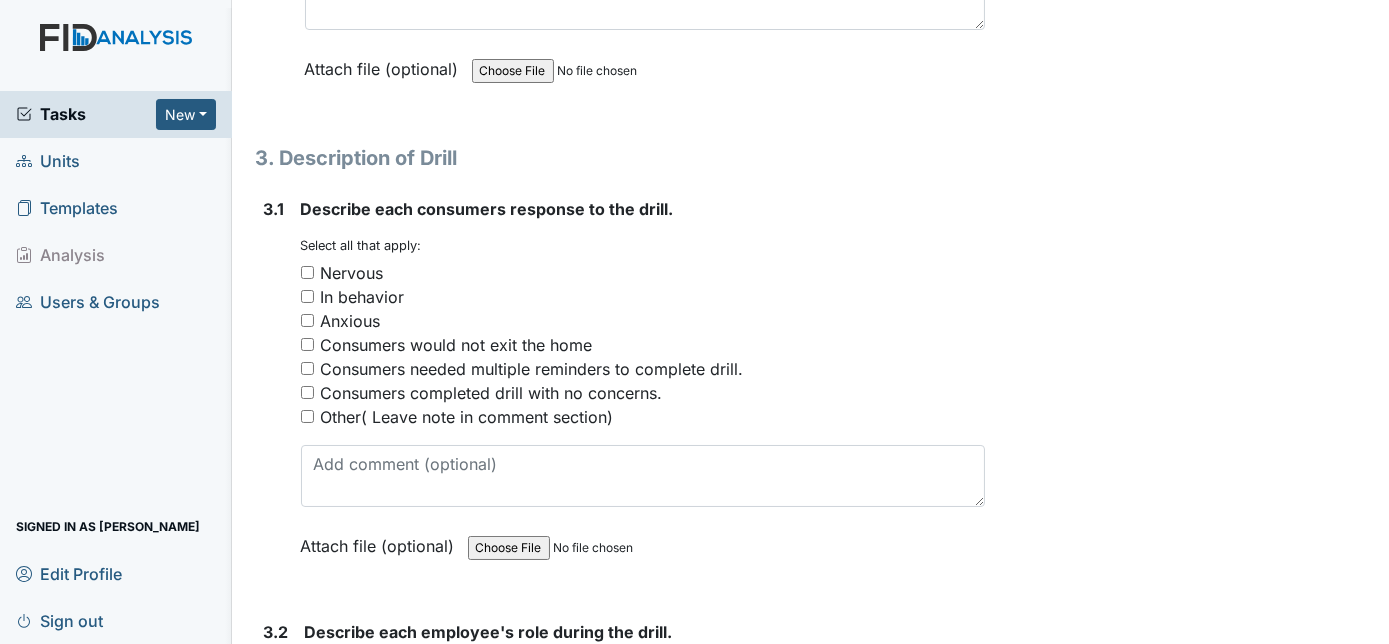 click on "Consumers completed drill with no concerns." at bounding box center (307, 392) 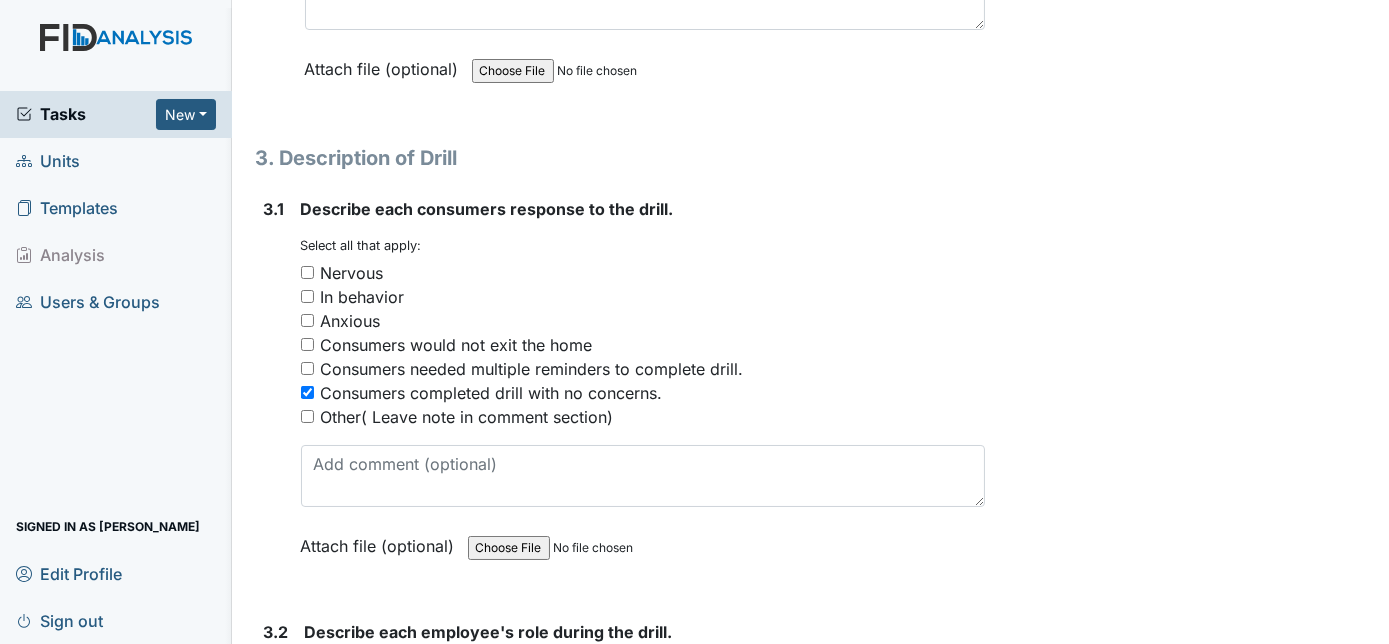 click on "In behavior" at bounding box center [307, 296] 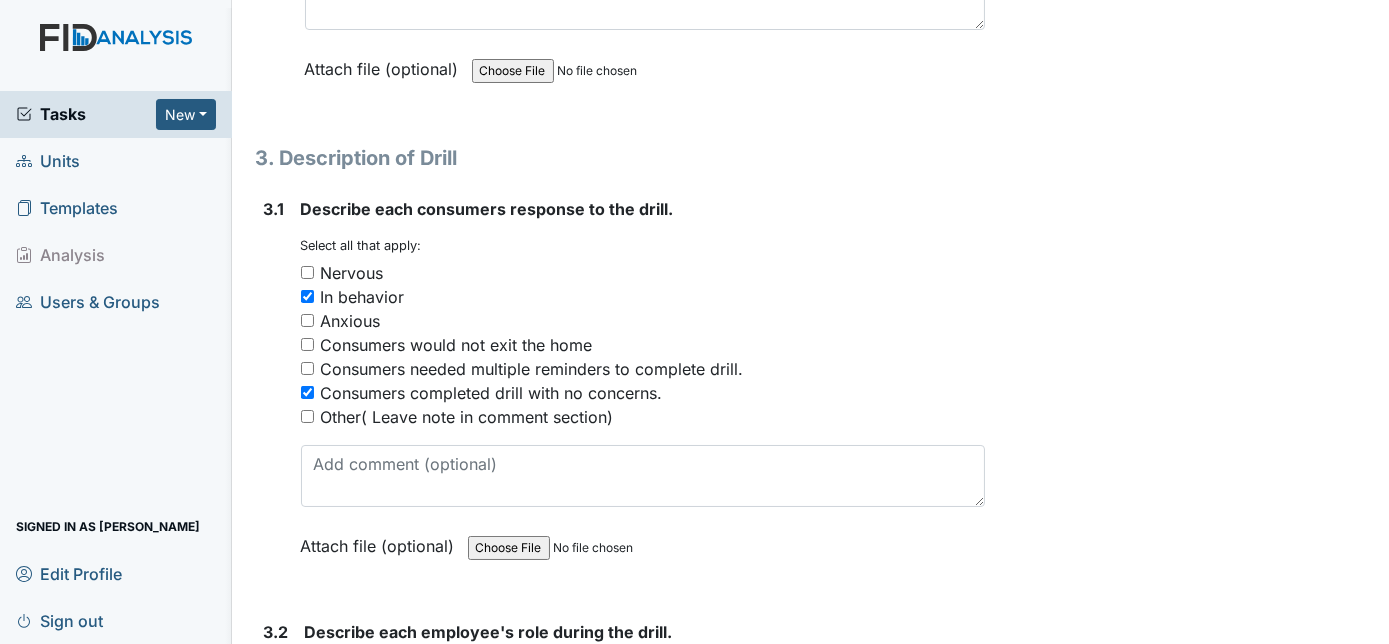 click on "Other( Leave note in comment section)" at bounding box center [307, 416] 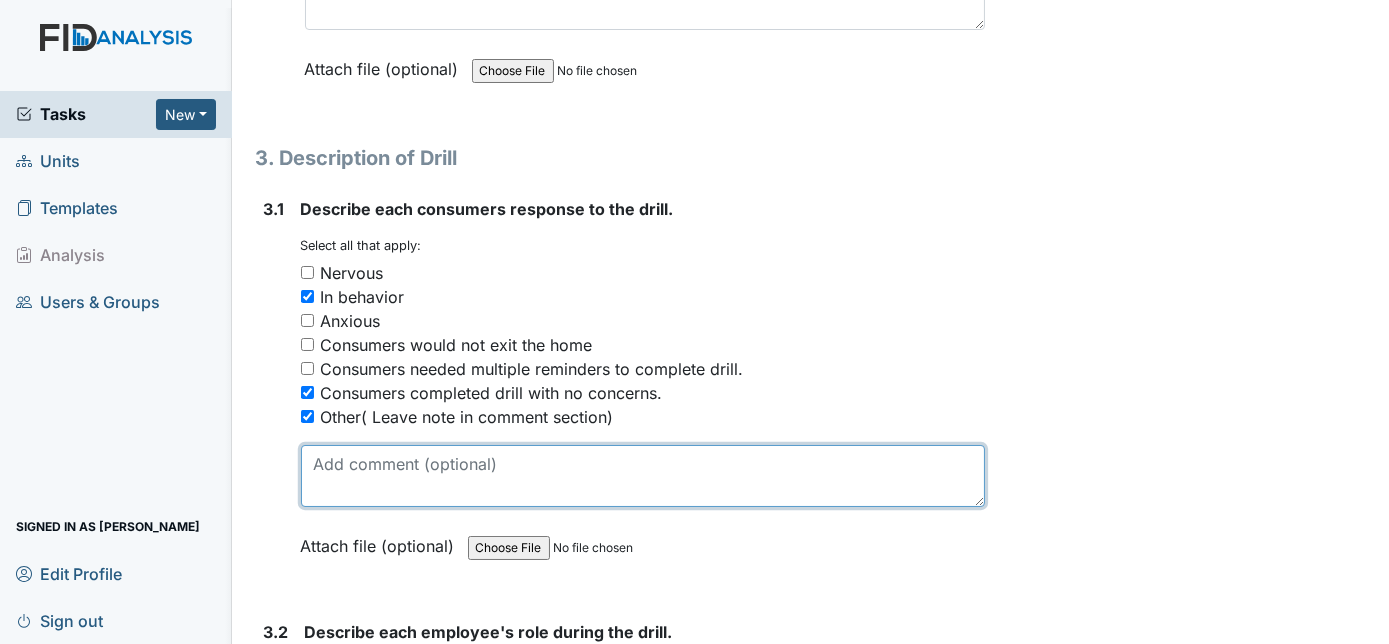 click at bounding box center [643, 476] 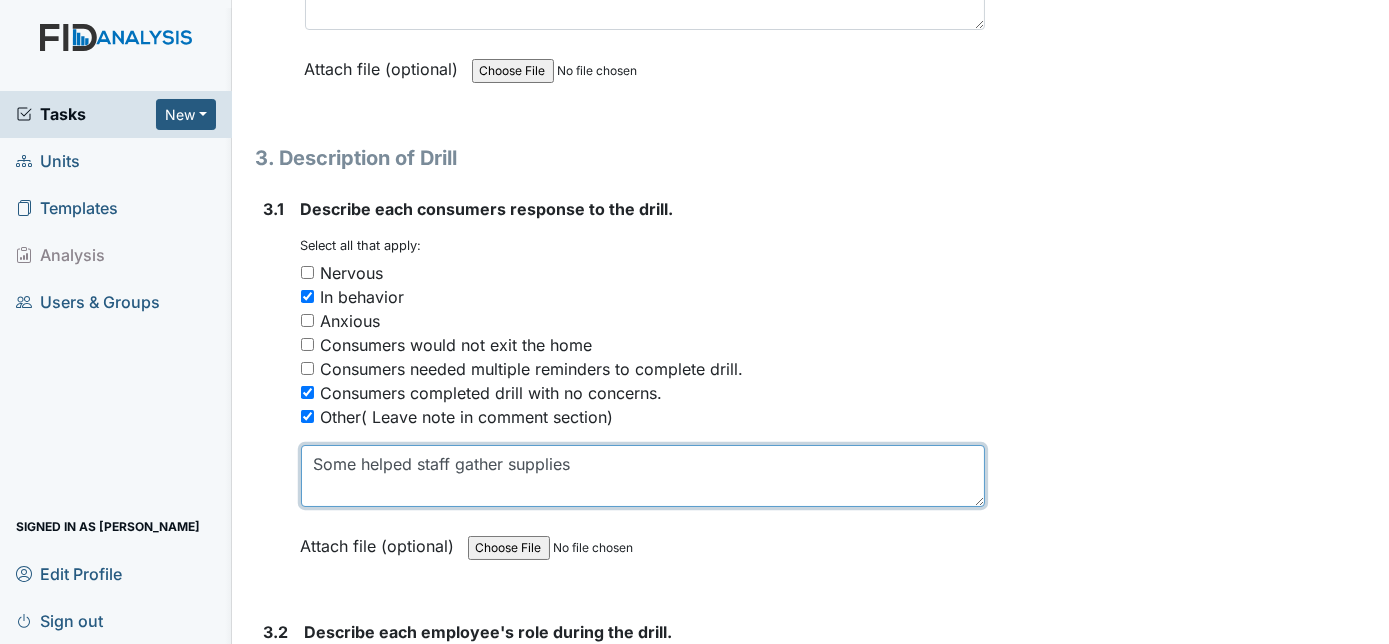 type on "Some helped staff gather supplies" 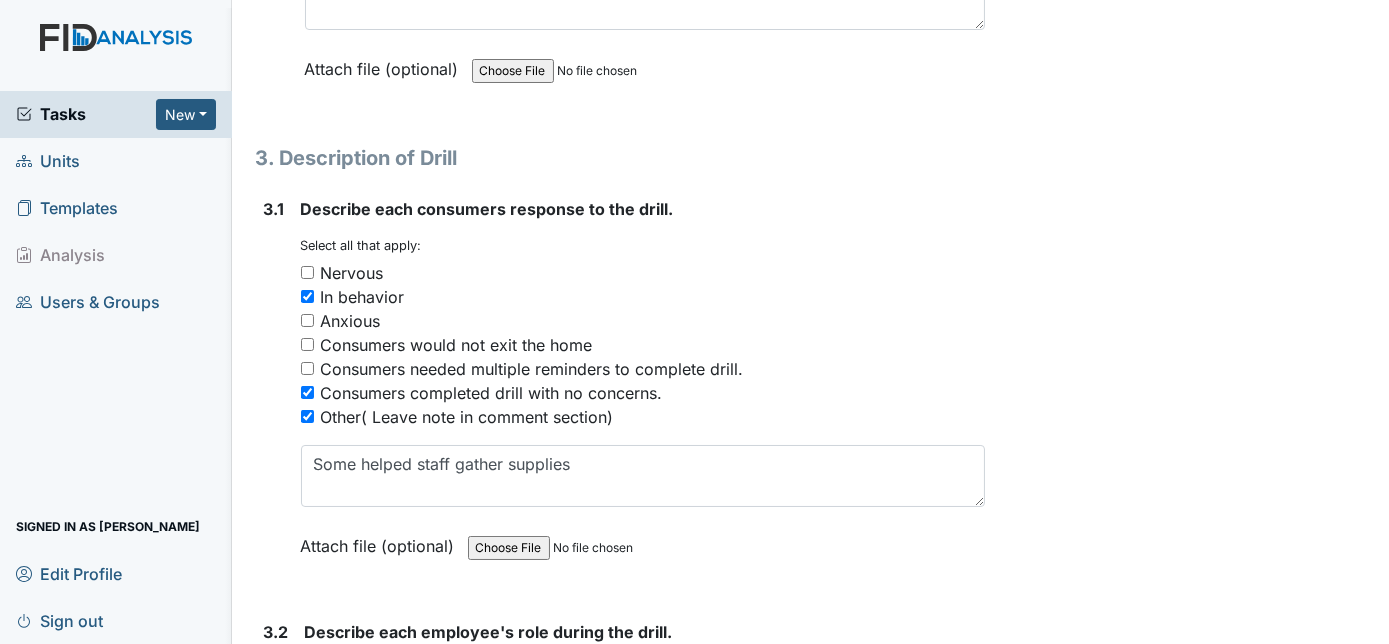click on "3.1
Describe each consumers response to the drill.
You must select one or more of the below options.
Select all that apply:
Nervous
In behavior
Anxious
Consumers would not exit the home
Consumers needed multiple reminders to complete drill.
Consumers completed drill with no concerns.
Other( Leave note in comment section)
Some helped staff gather supplies
Attach file (optional)
You can upload .pdf, .txt, .jpg, .jpeg, .png, .csv, .xls, or .doc files under 100MB." at bounding box center (621, 392) 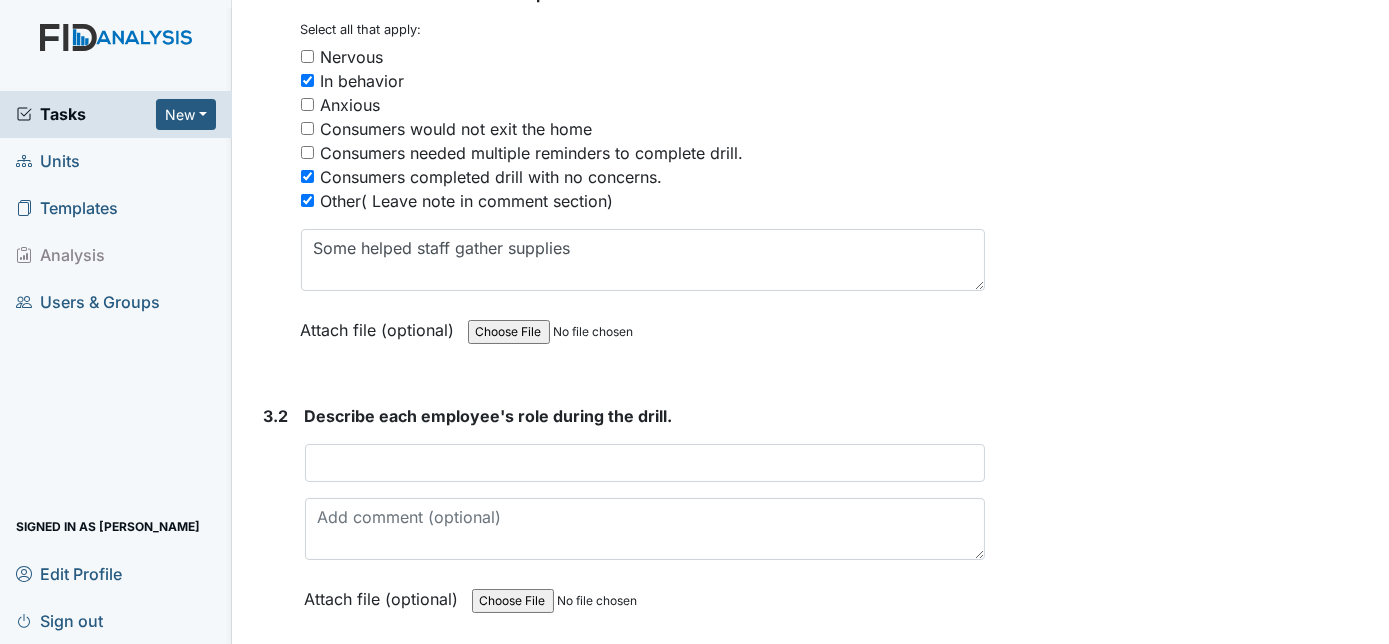 scroll, scrollTop: 2327, scrollLeft: 0, axis: vertical 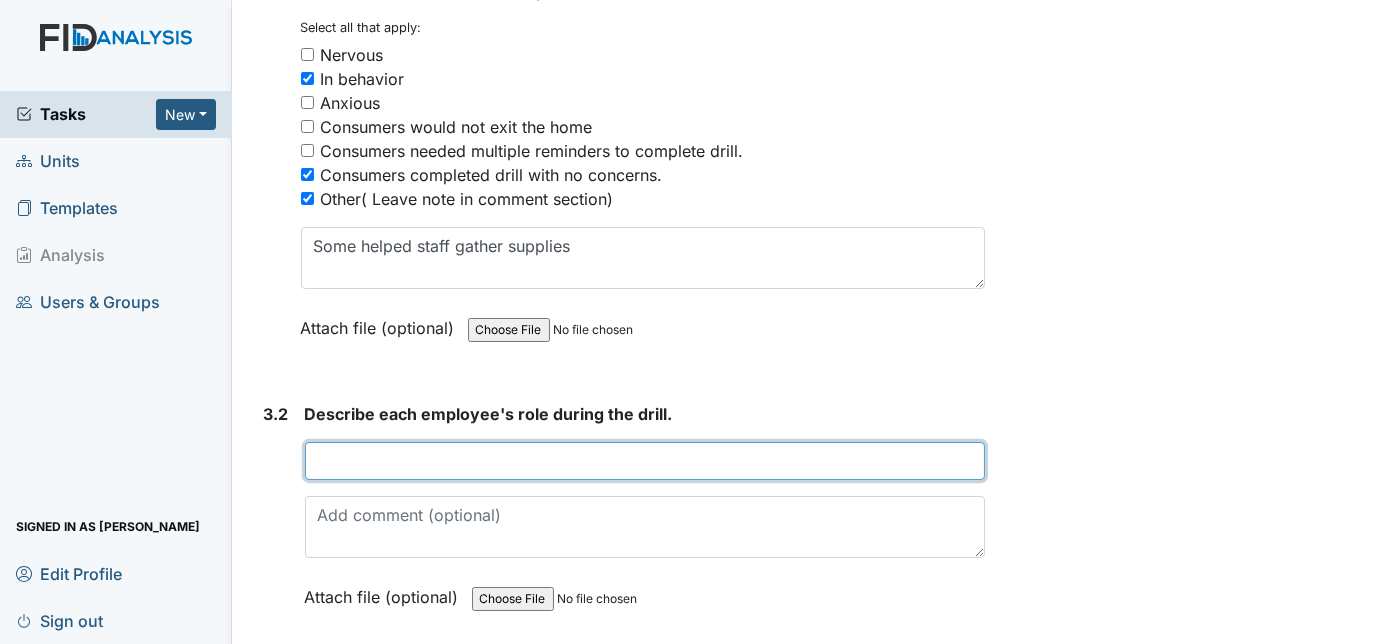 click at bounding box center [645, 461] 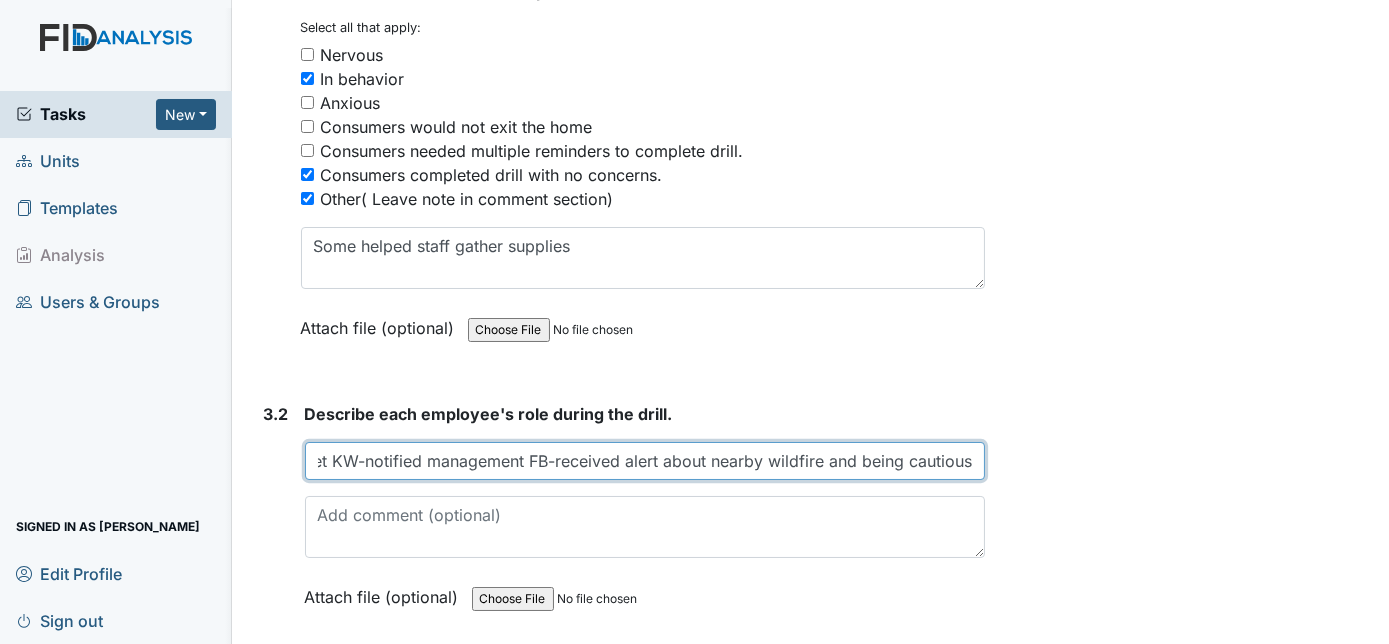 scroll, scrollTop: 0, scrollLeft: 257, axis: horizontal 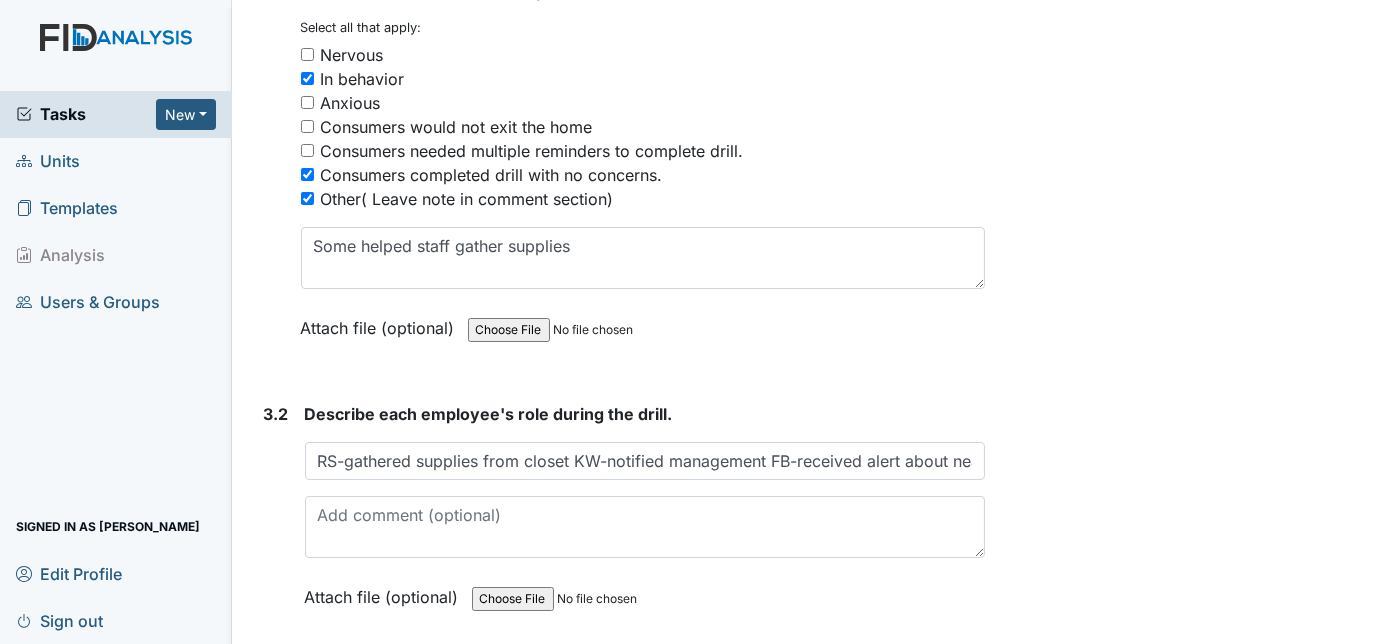 click on "1. Drill Information
1.1
What drill is being conducted?
You must select one of the below options.
January- Bomb Threat
February- Epidemic
March-Tornado
April- Missing Consumer
May- Natrual Disaster
June-Workplace Violence
July- Wild Fire
August- Fire Drill (2am-4am)
September - Evacuation
October- Medical Emergency
November- Hazmat
December- Utility Failure
Attach file (optional)
You can upload .pdf, .txt, .jpg, .jpeg, .png, .csv, .xls, or .doc files under 100MB.
1.2
What date was the drill conducted?
2025-07-17
Attach file (optional)
You can upload .pdf, .txt, .jpg, .jpeg, .png, .csv, .xls, or .doc files under 100MB.
1.3
What shift was the drill conducted?
You must select one of the below options.
First
Second
Third" at bounding box center [621, -266] 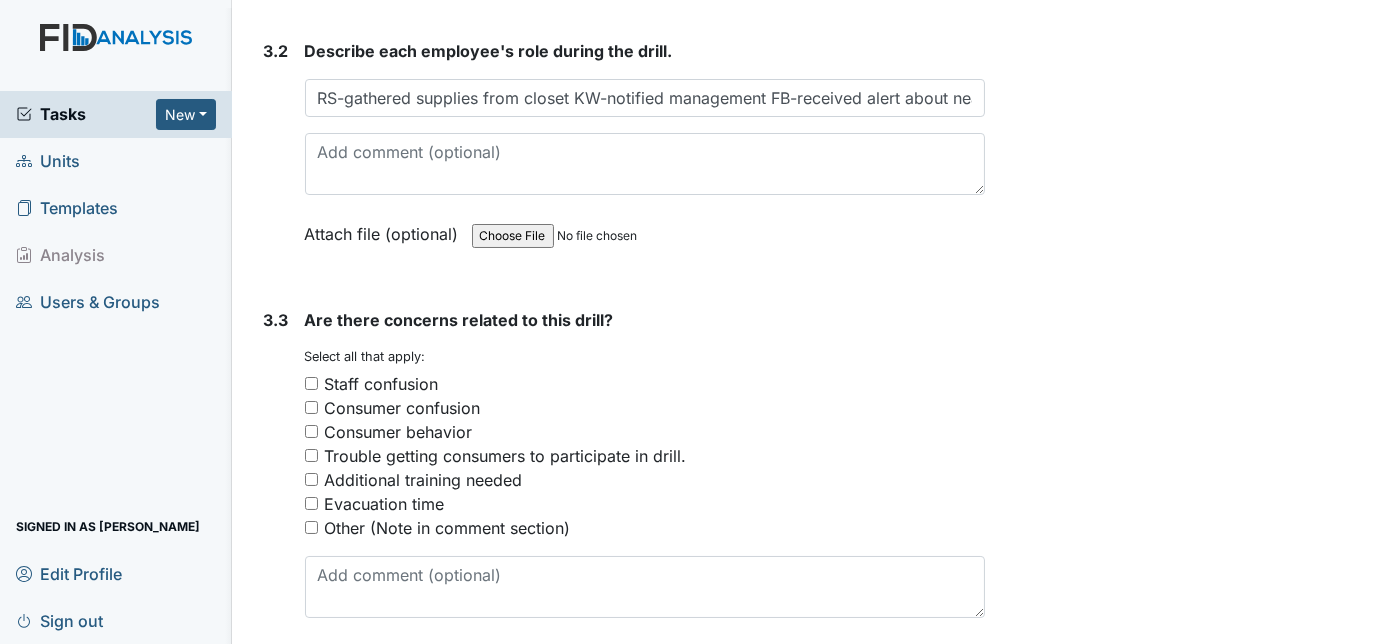 scroll, scrollTop: 2727, scrollLeft: 0, axis: vertical 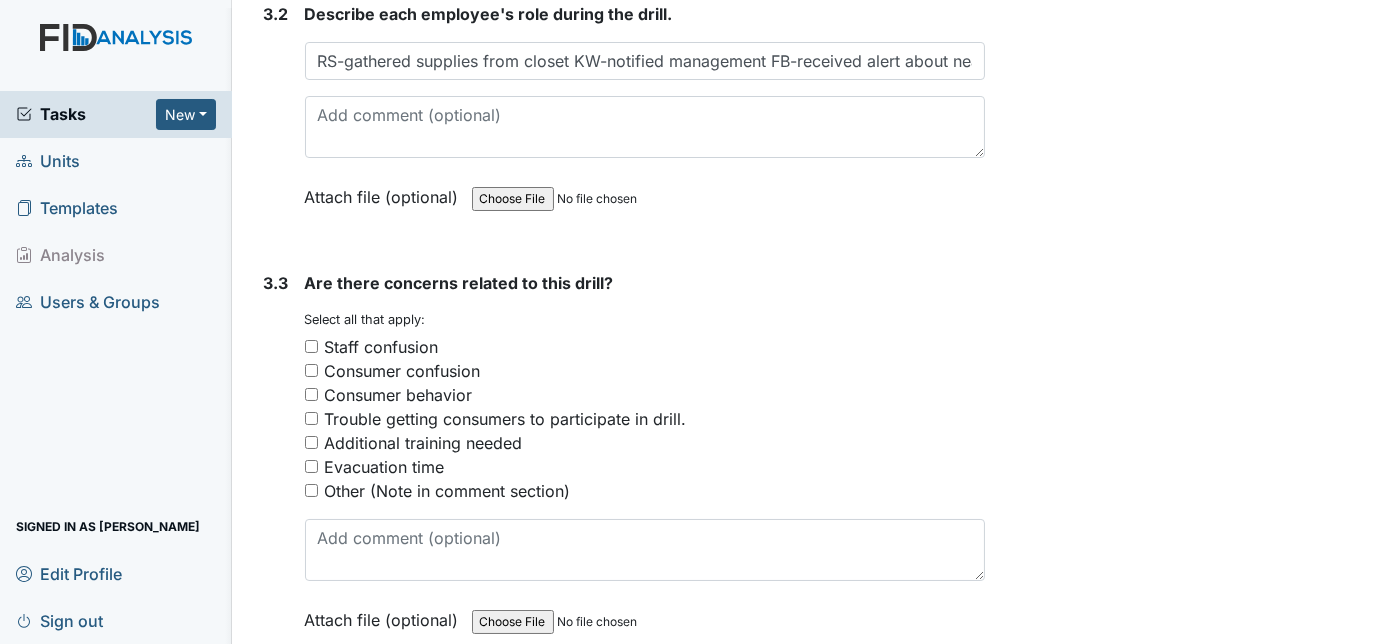 click on "Consumer confusion" at bounding box center (645, 371) 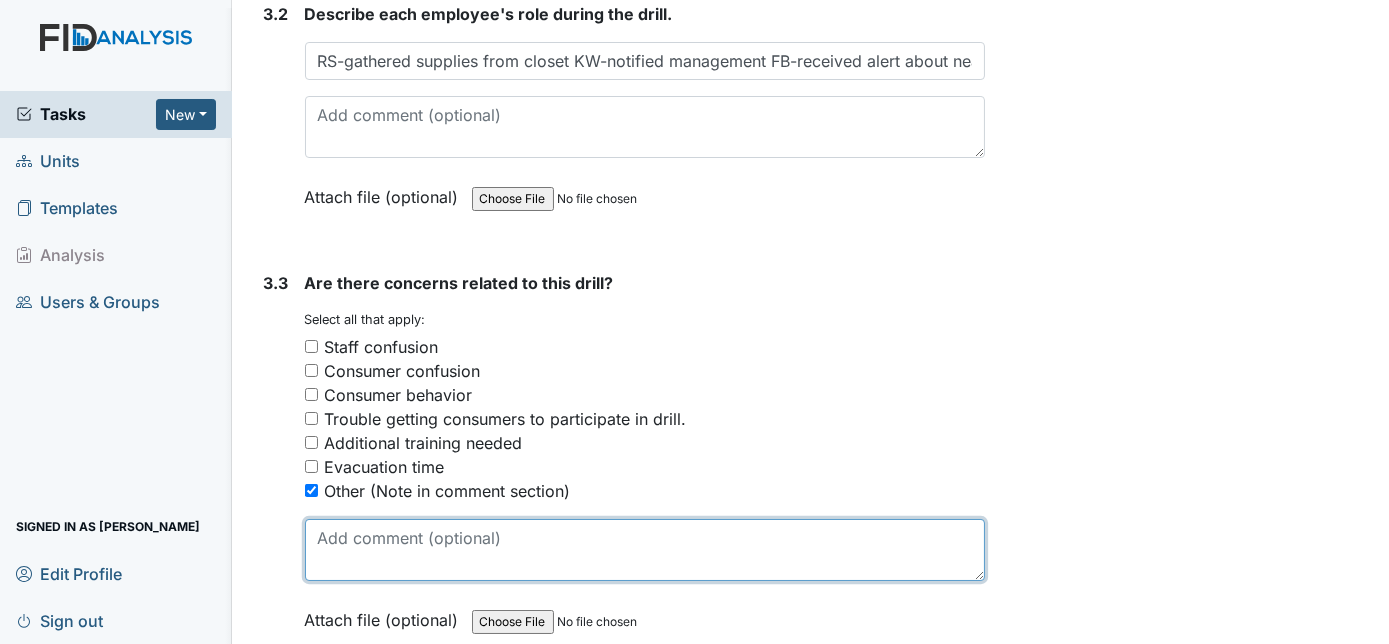 click at bounding box center (645, 550) 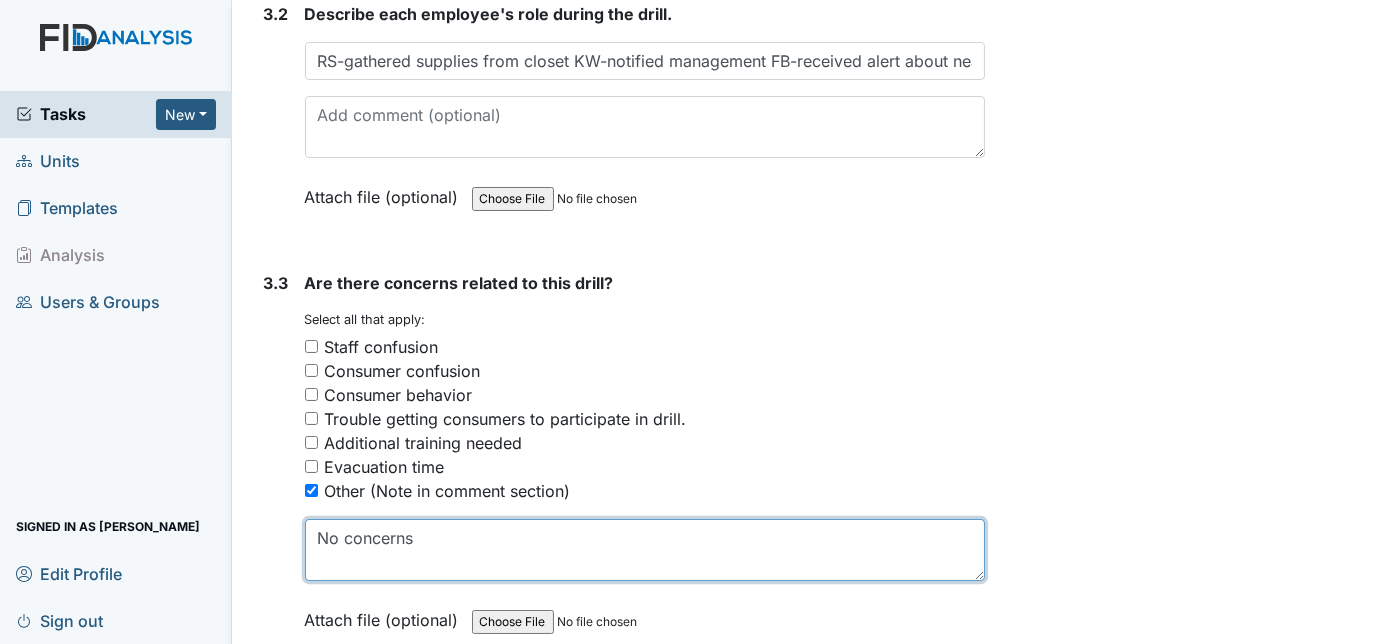 type on "No concerns" 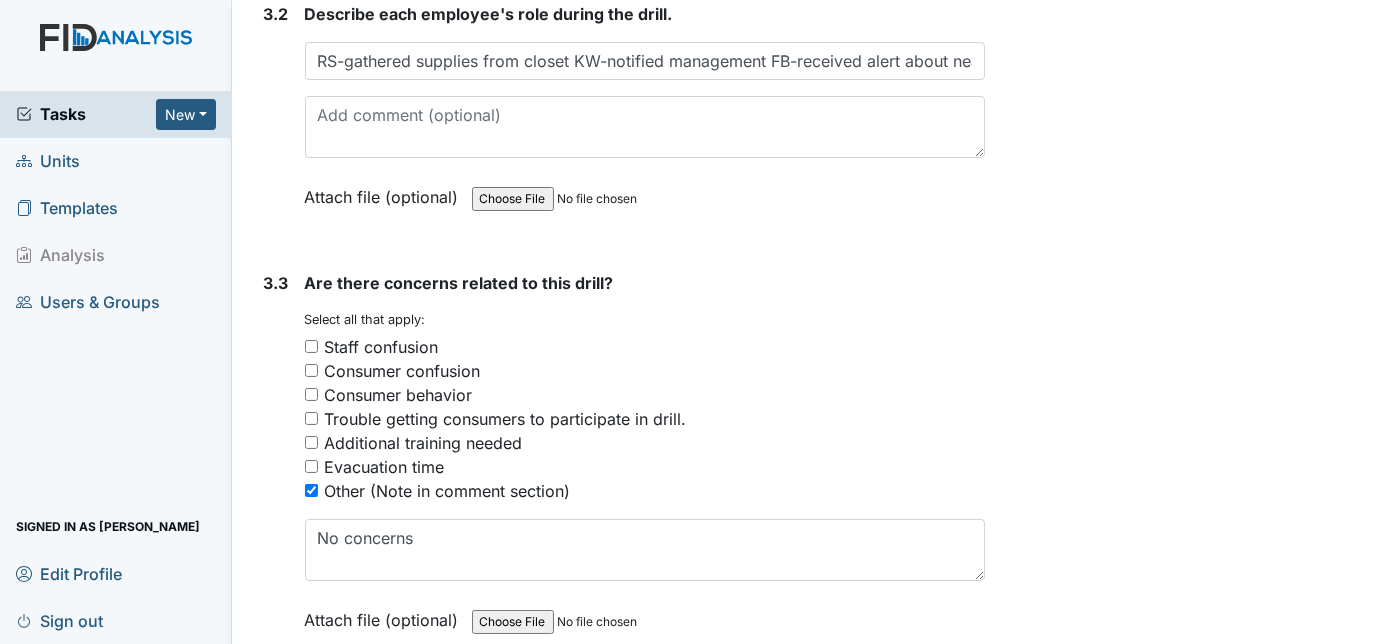 click on "3.3" at bounding box center [276, 466] 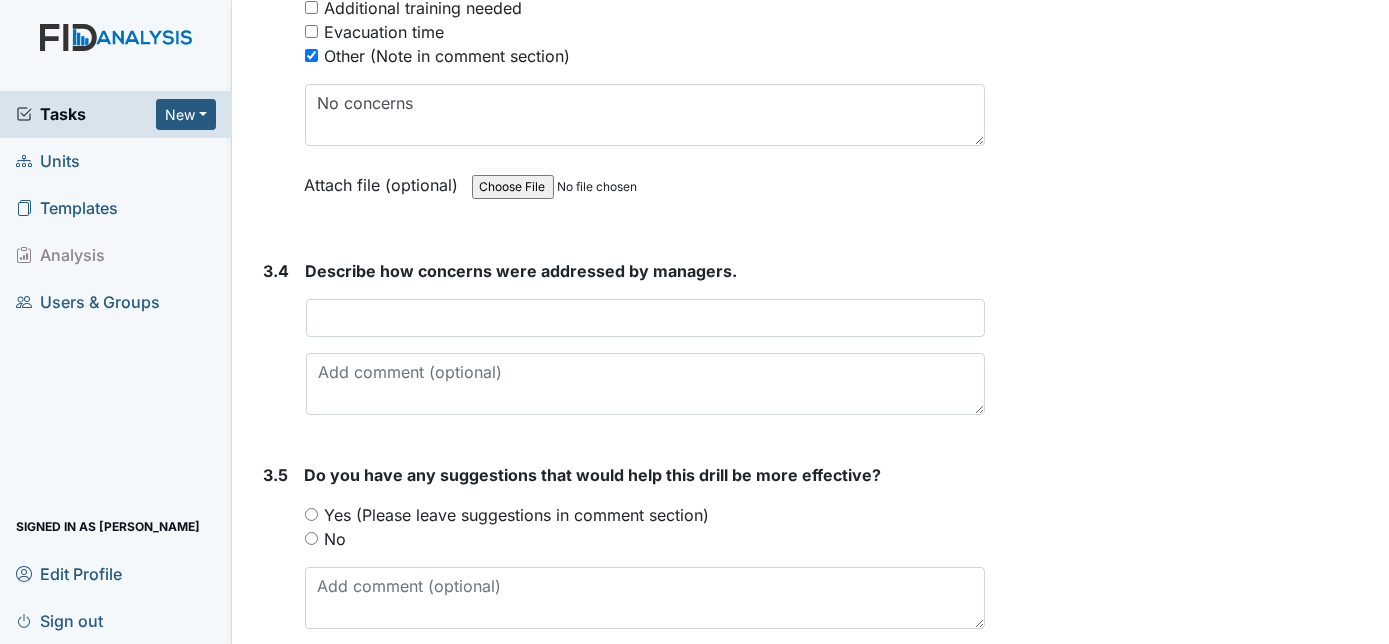 scroll, scrollTop: 3163, scrollLeft: 0, axis: vertical 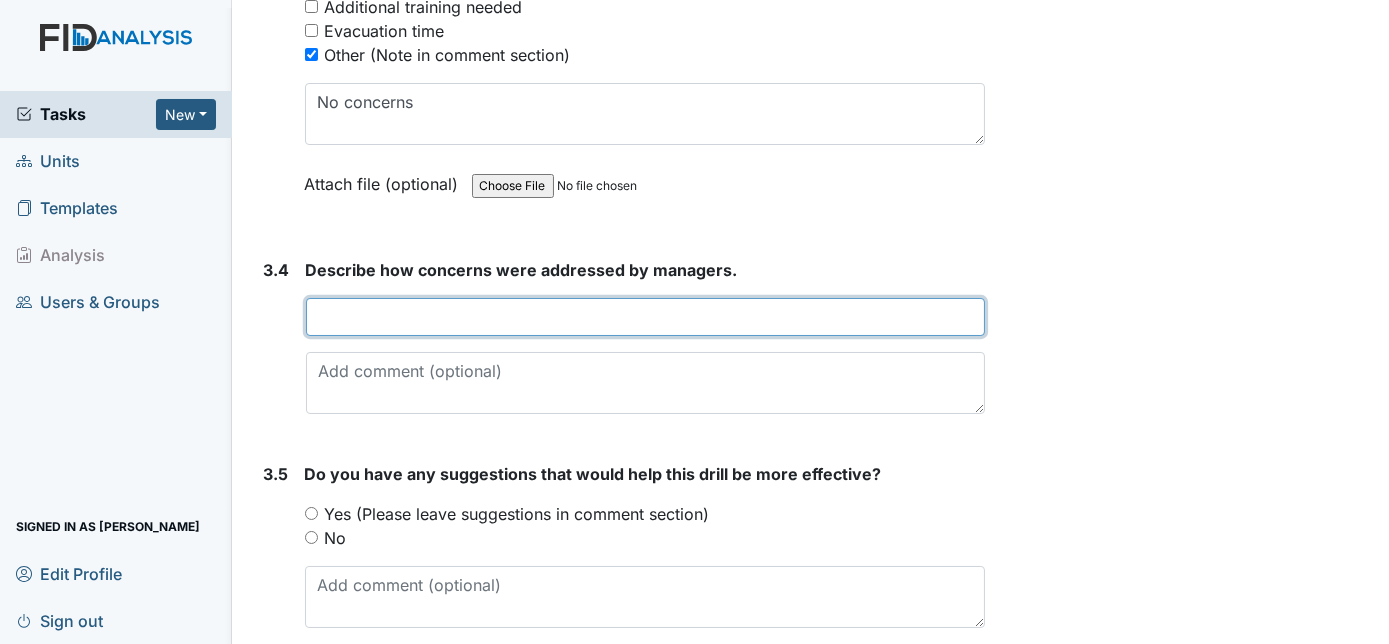 click at bounding box center [646, 317] 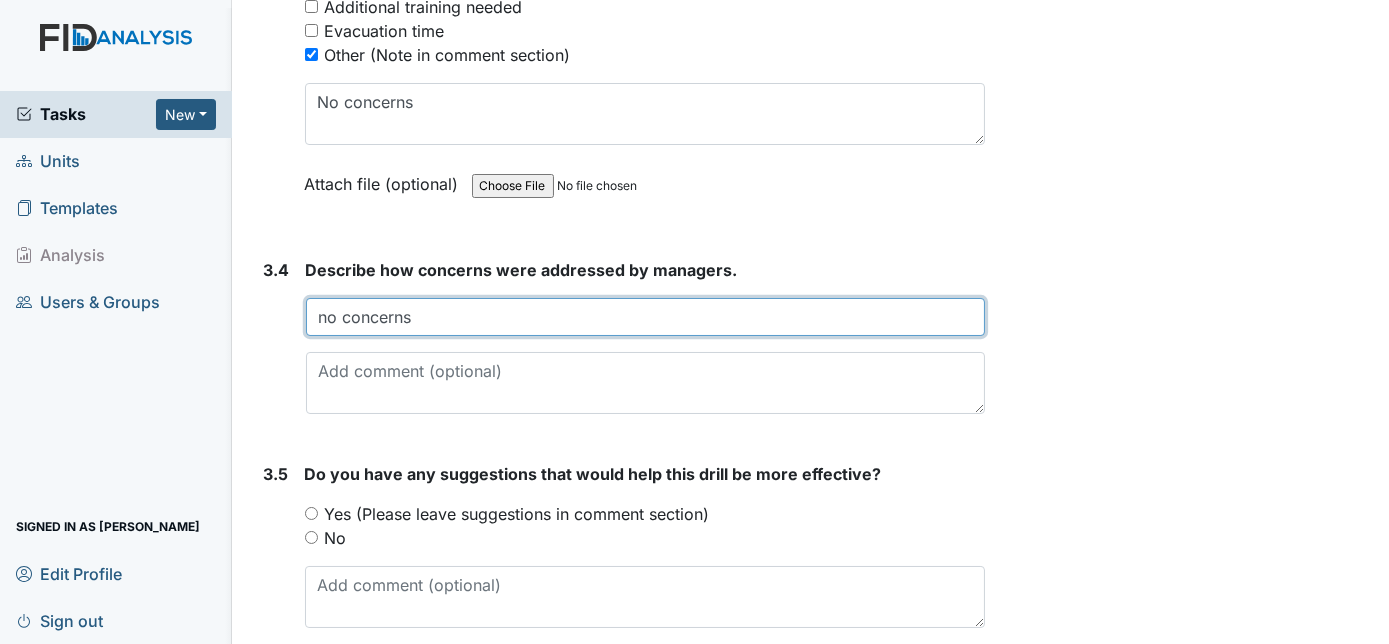 type on "no concerns" 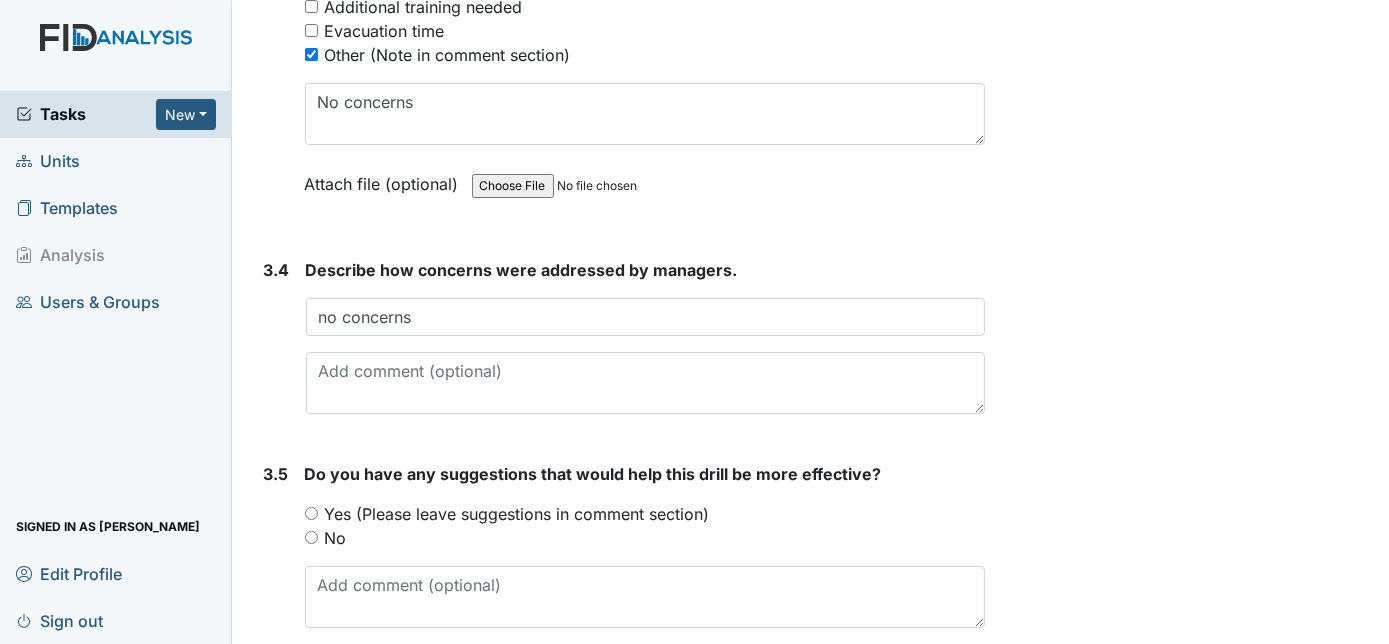 click on "3.4" at bounding box center (277, 344) 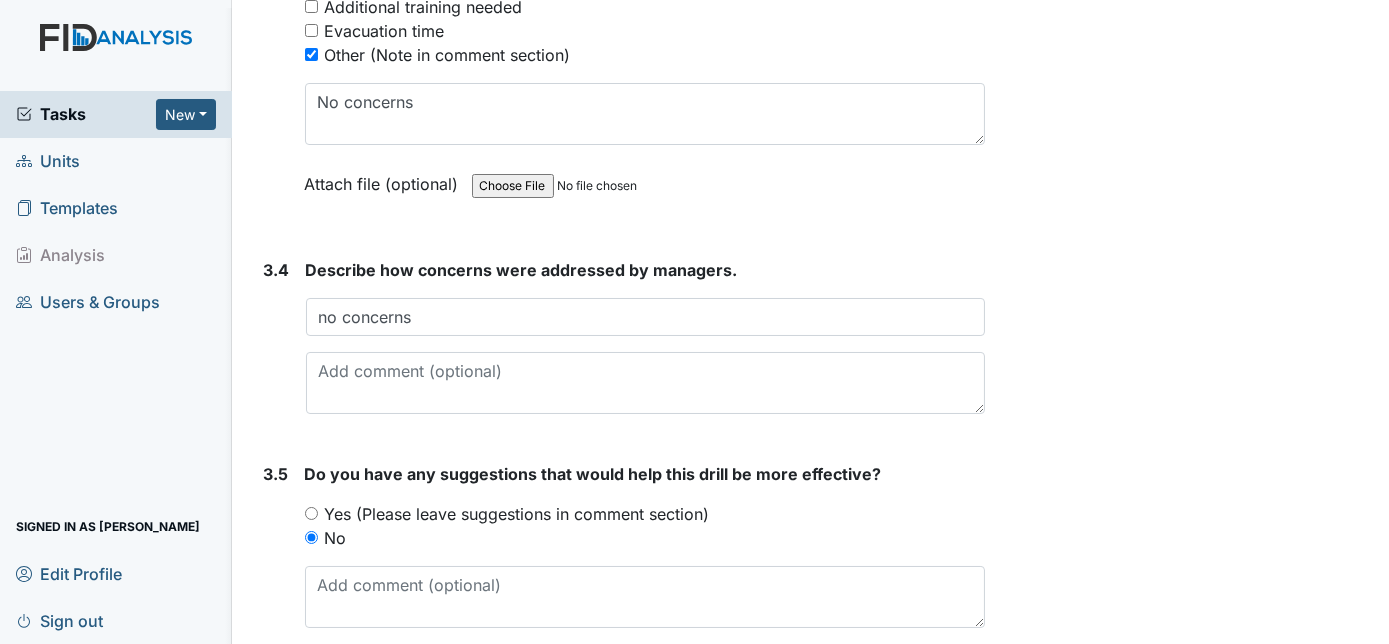 click on "Form:
Disaster Drill Report
ID:
#00011252
Open
Autosaving...
2nd WILDLIFE
Location:
Minuteman
Assignee:
Charnita McCall
Creator:
Charnita McCall
Created:
Jul 22, 2025
Due:
Aug 5, 2025
1. Drill Information
1.1
What drill is being conducted?
You must select one of the below options.
January- Bomb Threat
February- Epidemic
March-Tornado
April- Missing Consumer
May- Natrual Disaster
June-Workplace Violence
July- Wild Fire
August- Fire Drill (2am-4am)
September - Evacuation
October- Medical Emergency
November- Hazmat
December- Utility Failure
Attach file (optional)
You can upload .pdf, .txt, .jpg, .jpeg, .png, .csv, .xls, or .doc files under 100MB.
1.2
What date was the drill conducted?
2025-07-17" at bounding box center (621, -1217) 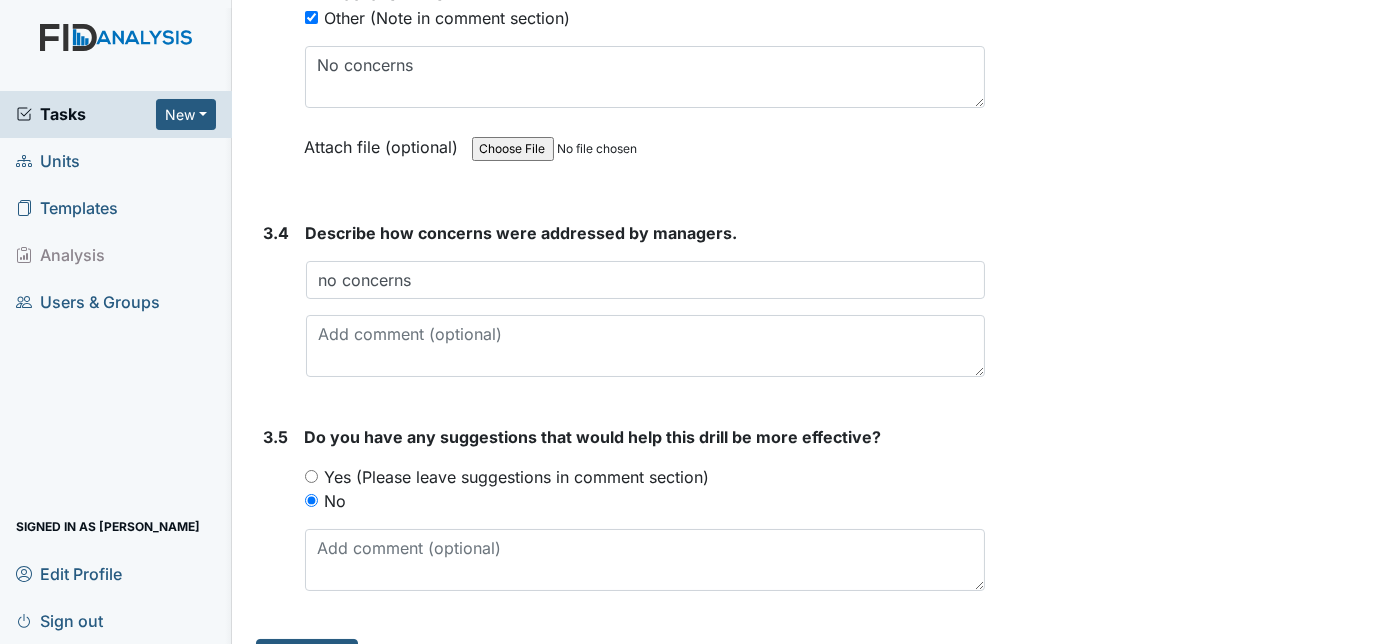 scroll, scrollTop: 3232, scrollLeft: 0, axis: vertical 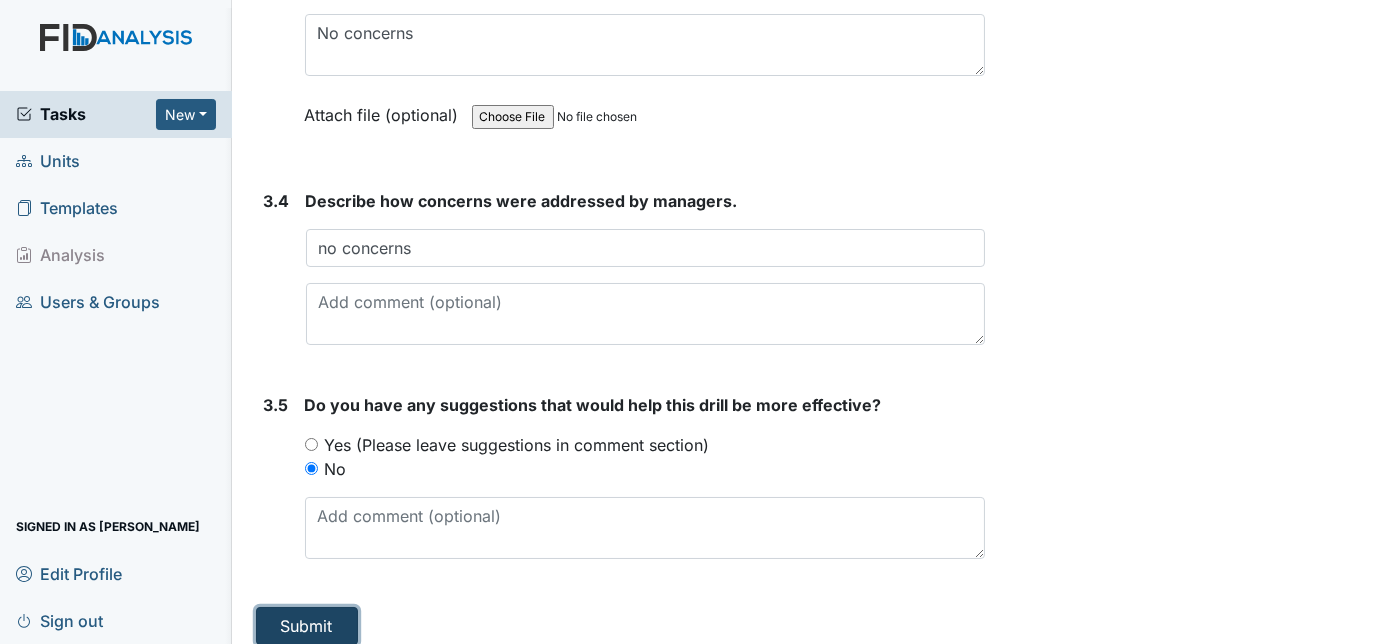 click on "Submit" at bounding box center [307, 626] 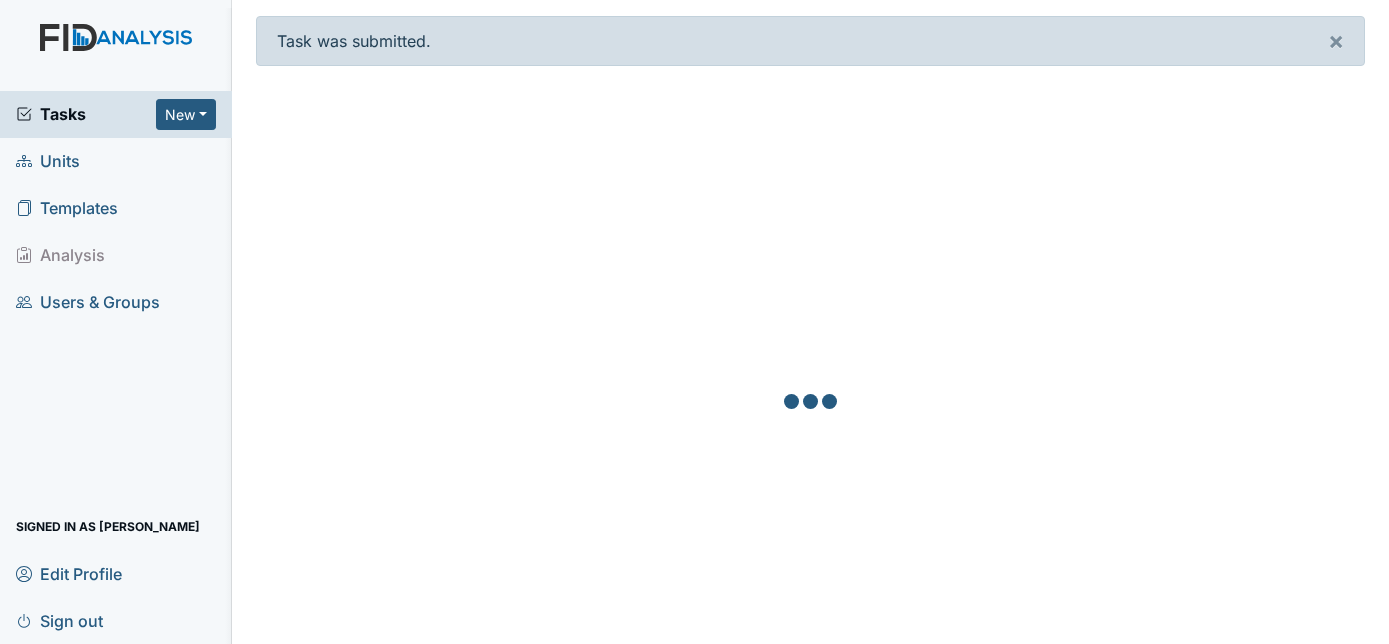 scroll, scrollTop: 0, scrollLeft: 0, axis: both 